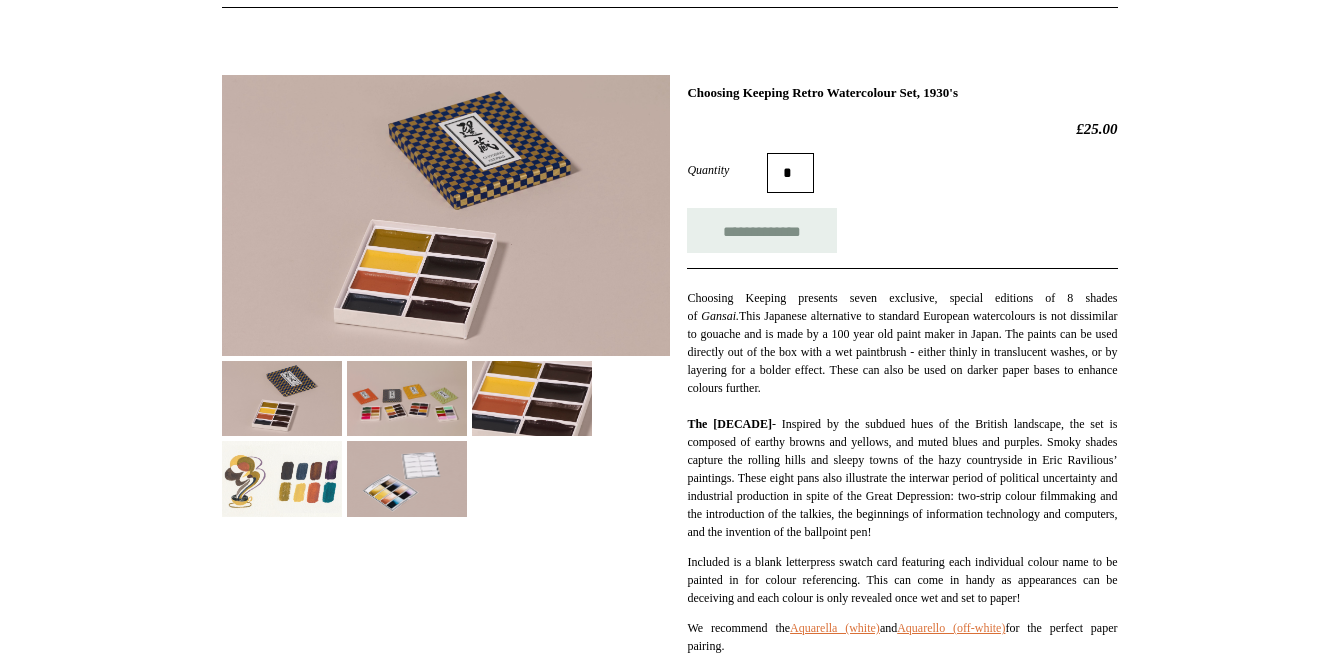 scroll, scrollTop: 325, scrollLeft: 0, axis: vertical 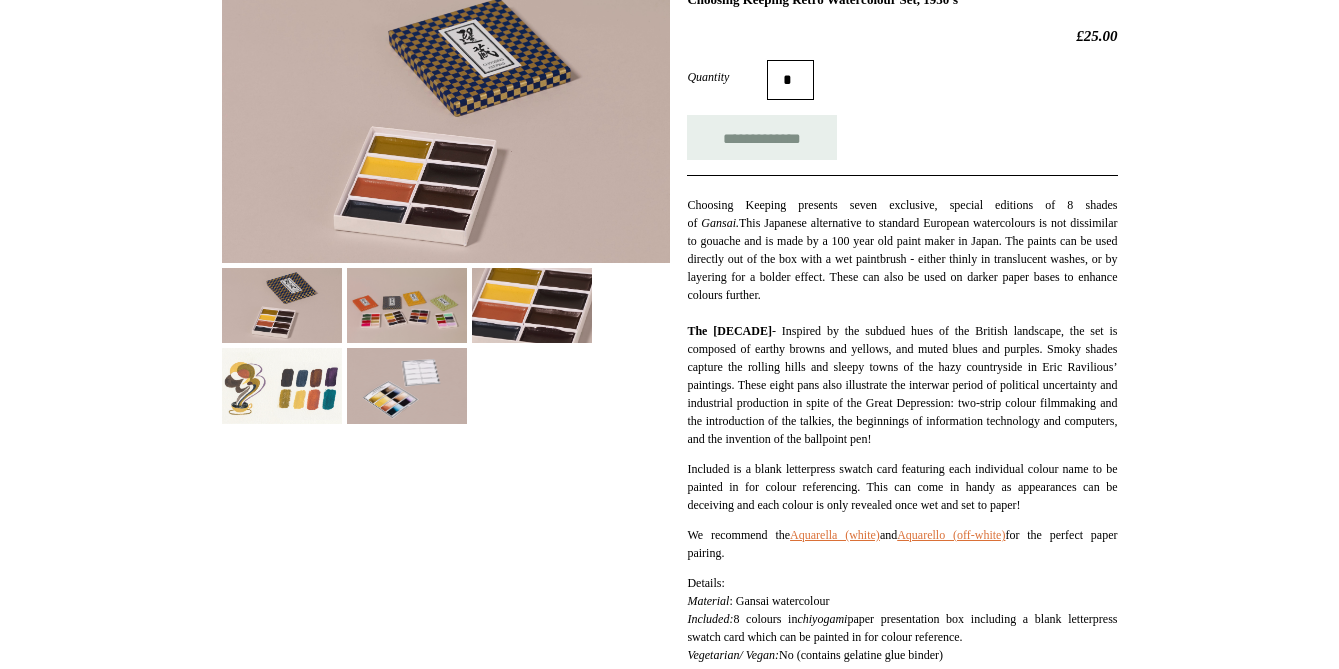 click at bounding box center [407, 305] 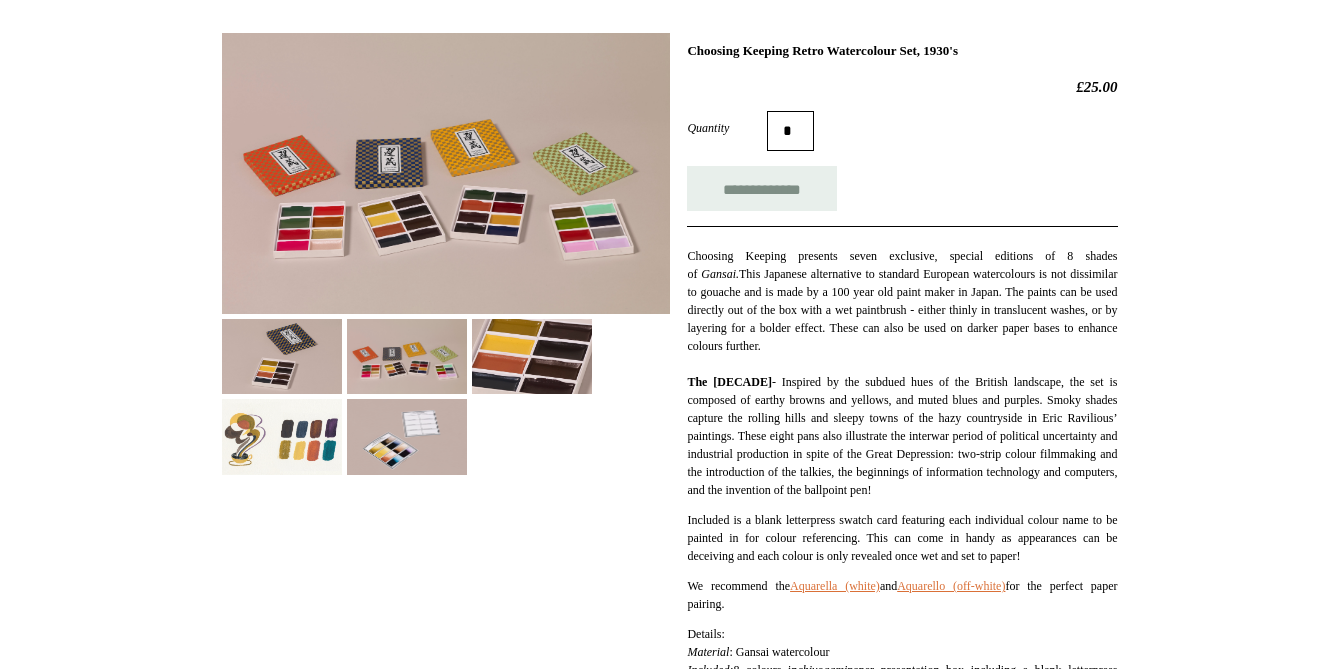 scroll, scrollTop: 275, scrollLeft: 0, axis: vertical 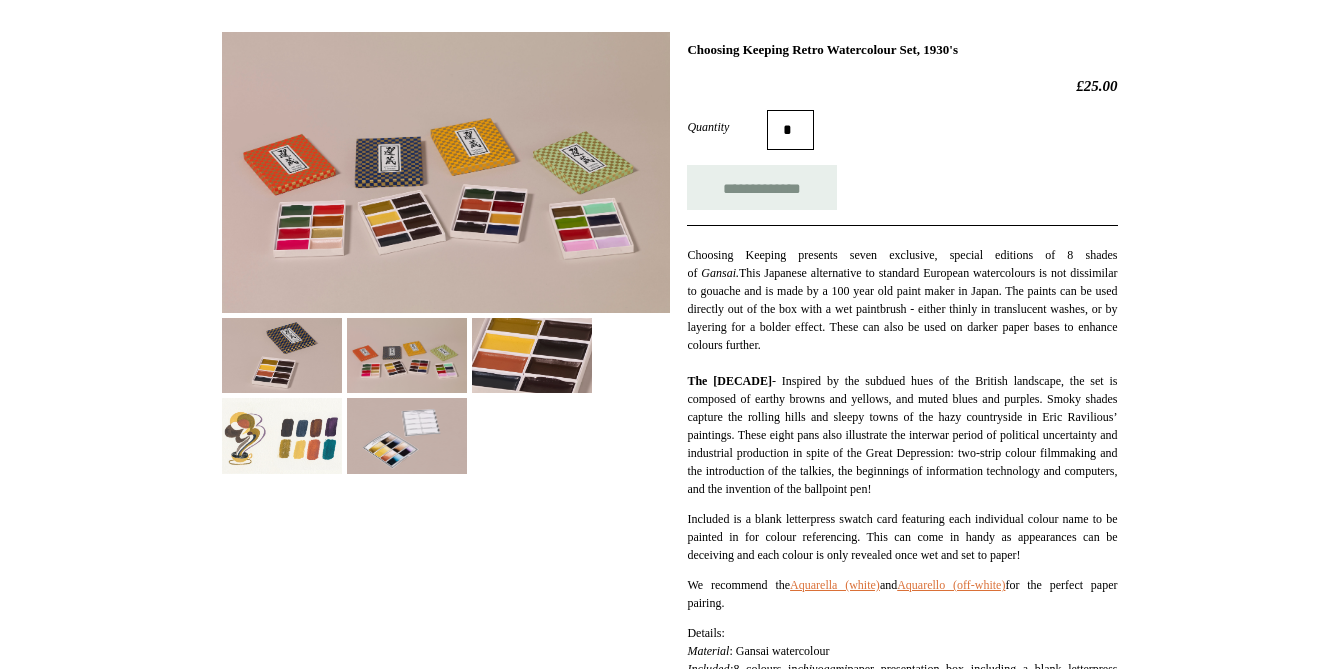 click at bounding box center (446, 172) 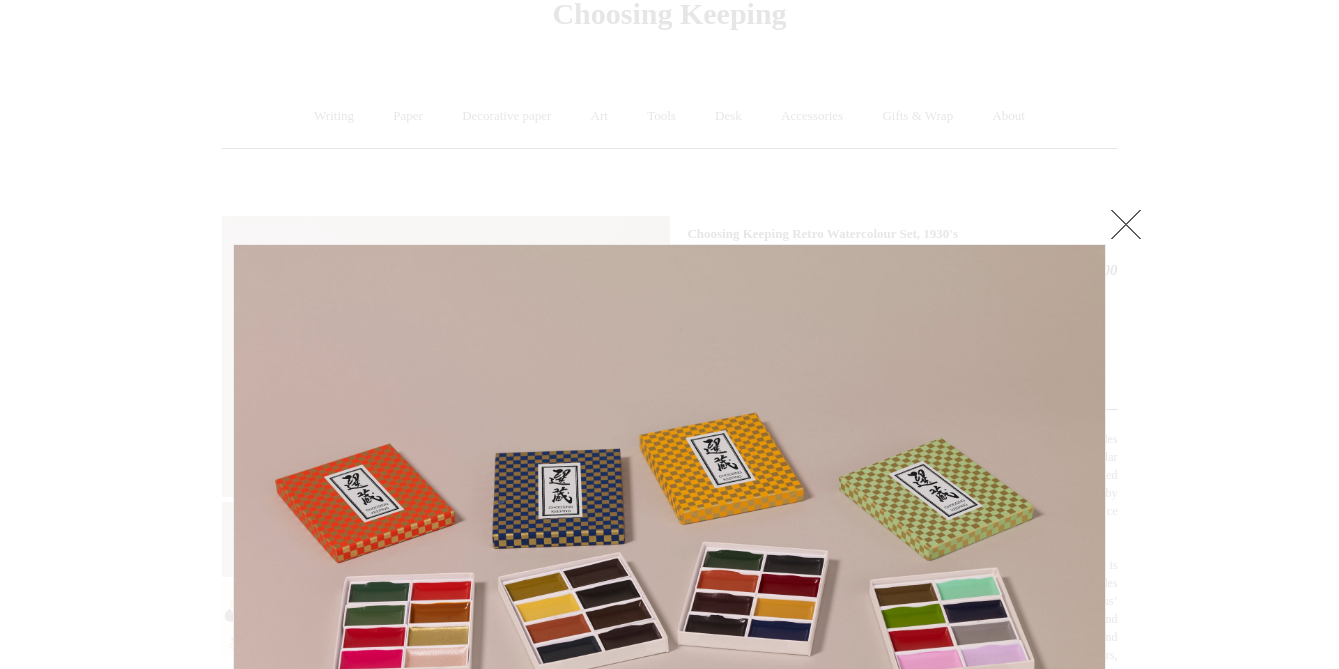 scroll, scrollTop: 0, scrollLeft: 0, axis: both 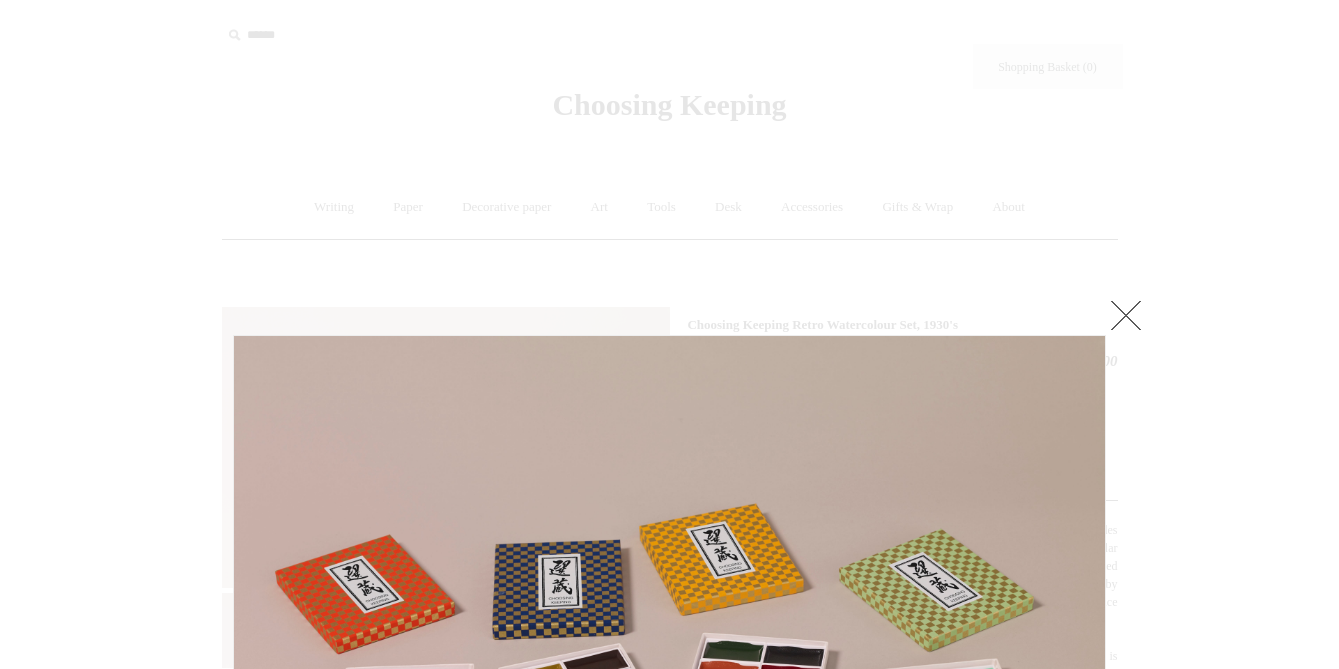click at bounding box center (669, 609) 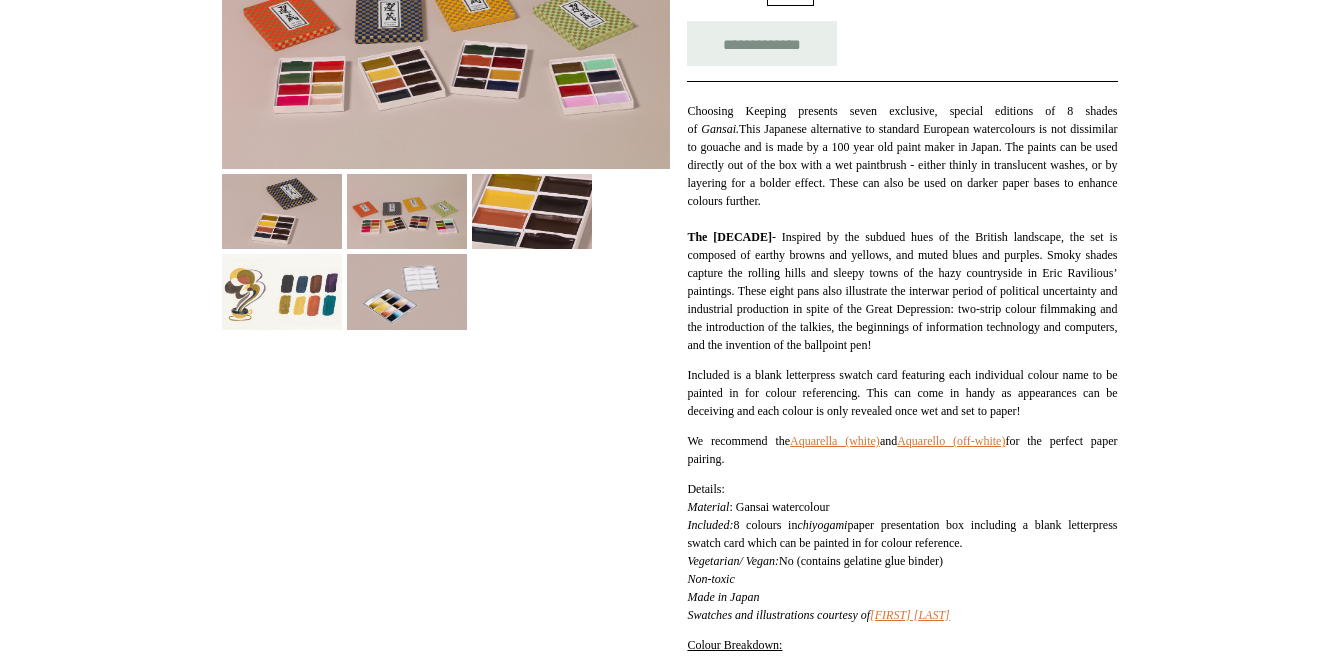scroll, scrollTop: 420, scrollLeft: 0, axis: vertical 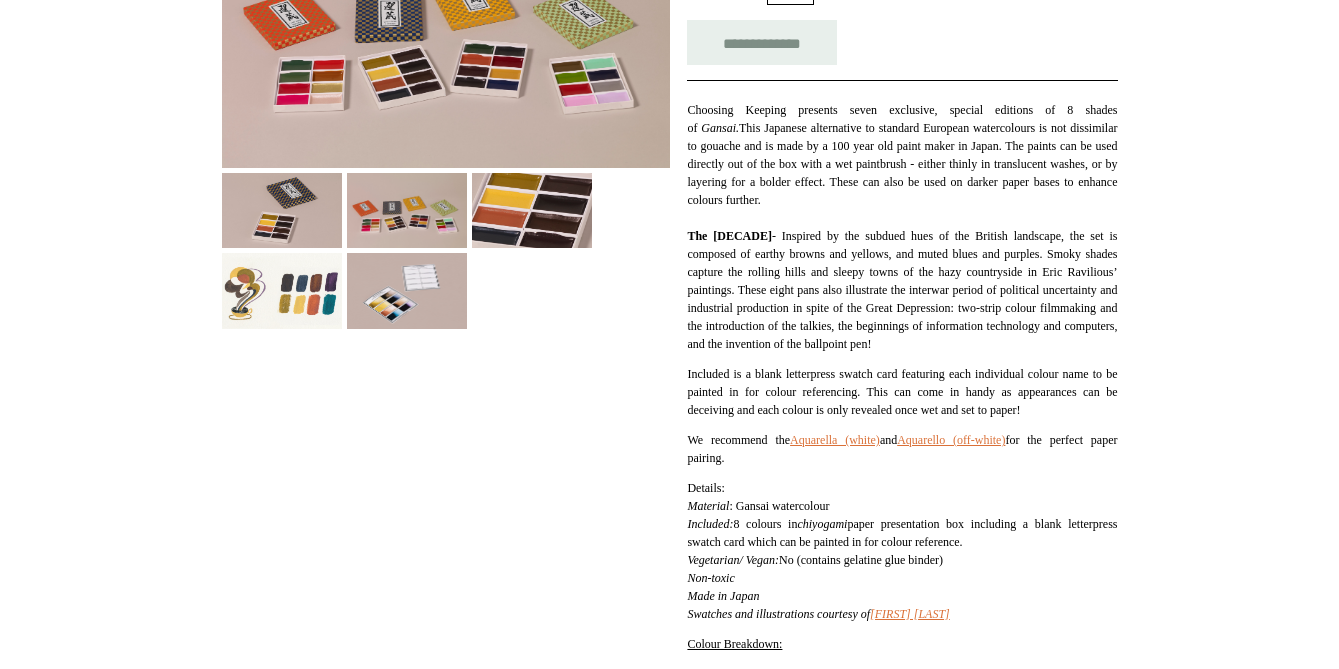 click at bounding box center [282, 290] 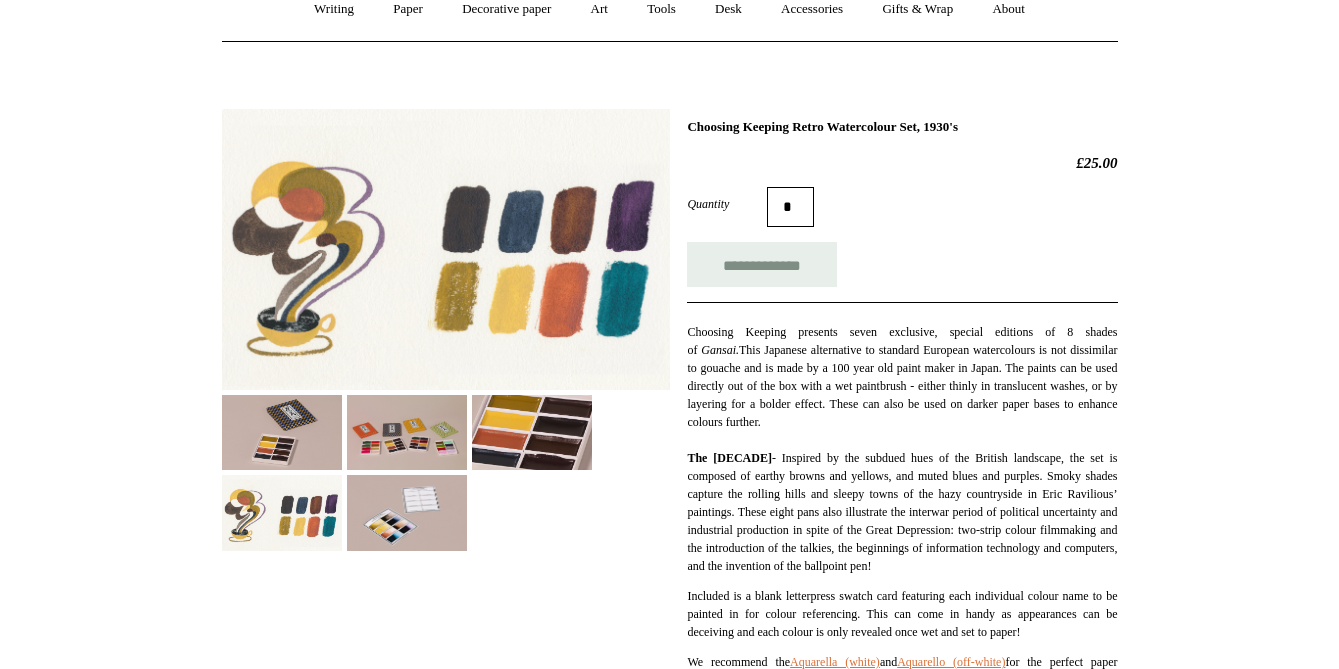 scroll, scrollTop: 253, scrollLeft: 0, axis: vertical 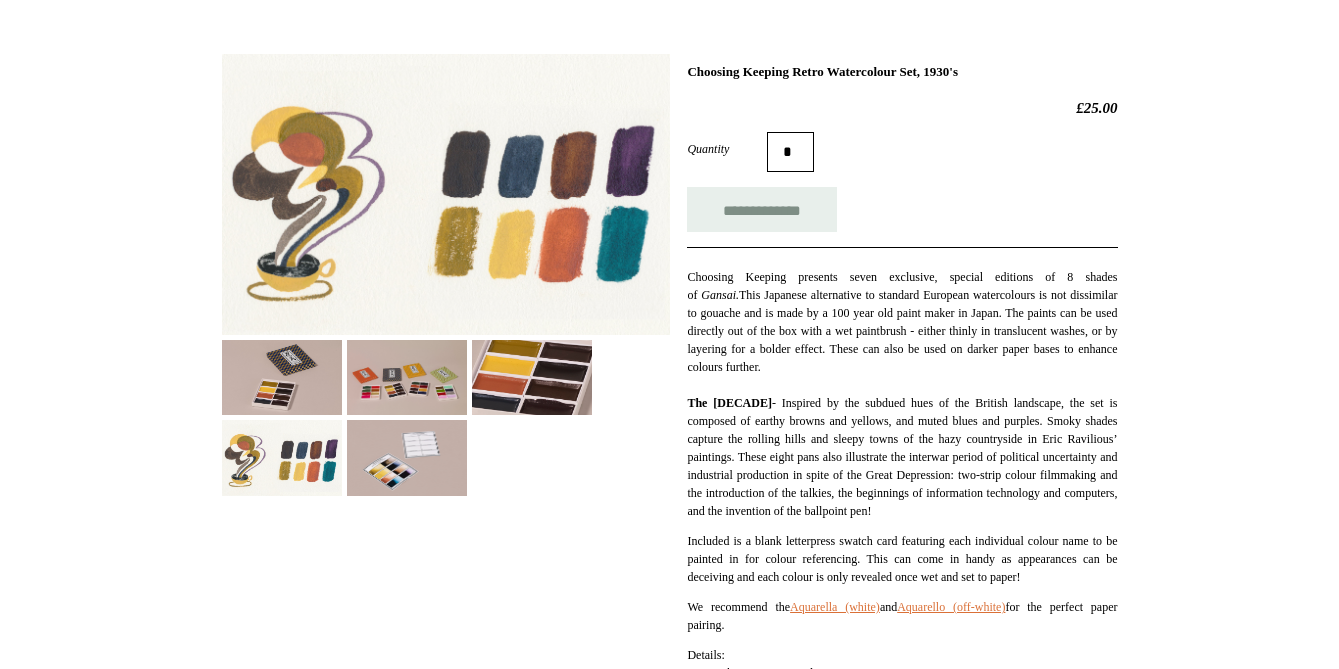 click at bounding box center (282, 377) 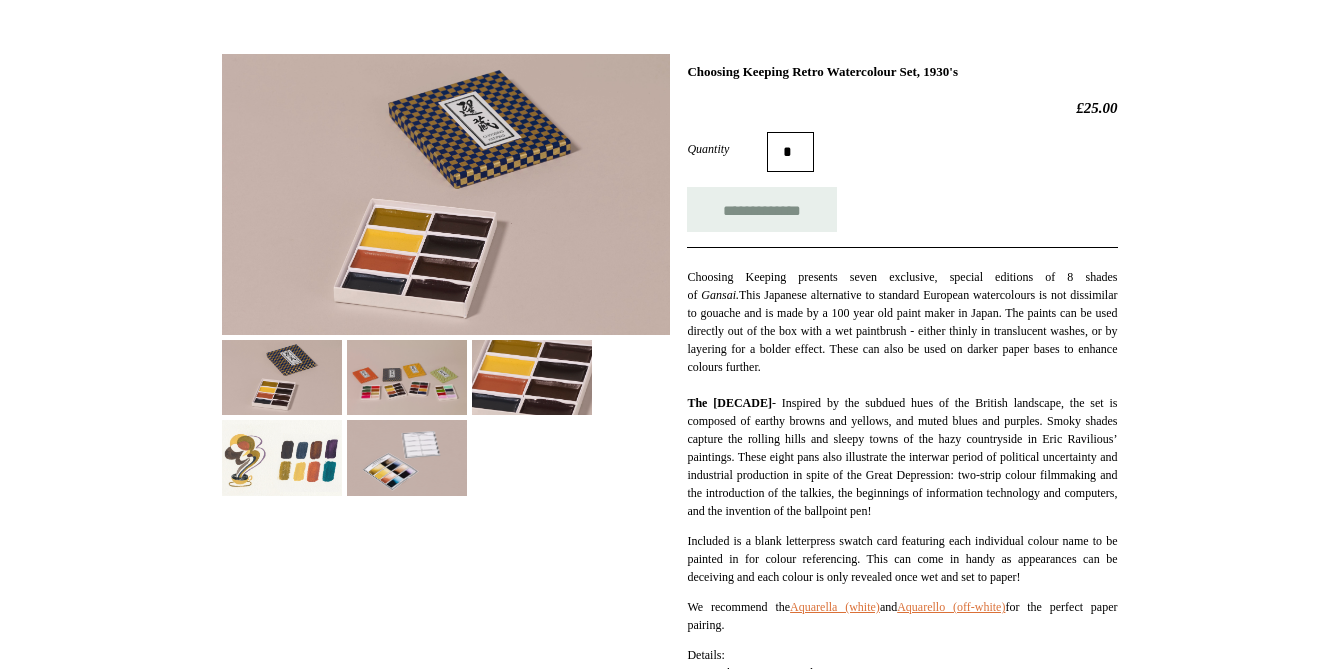 click at bounding box center [407, 377] 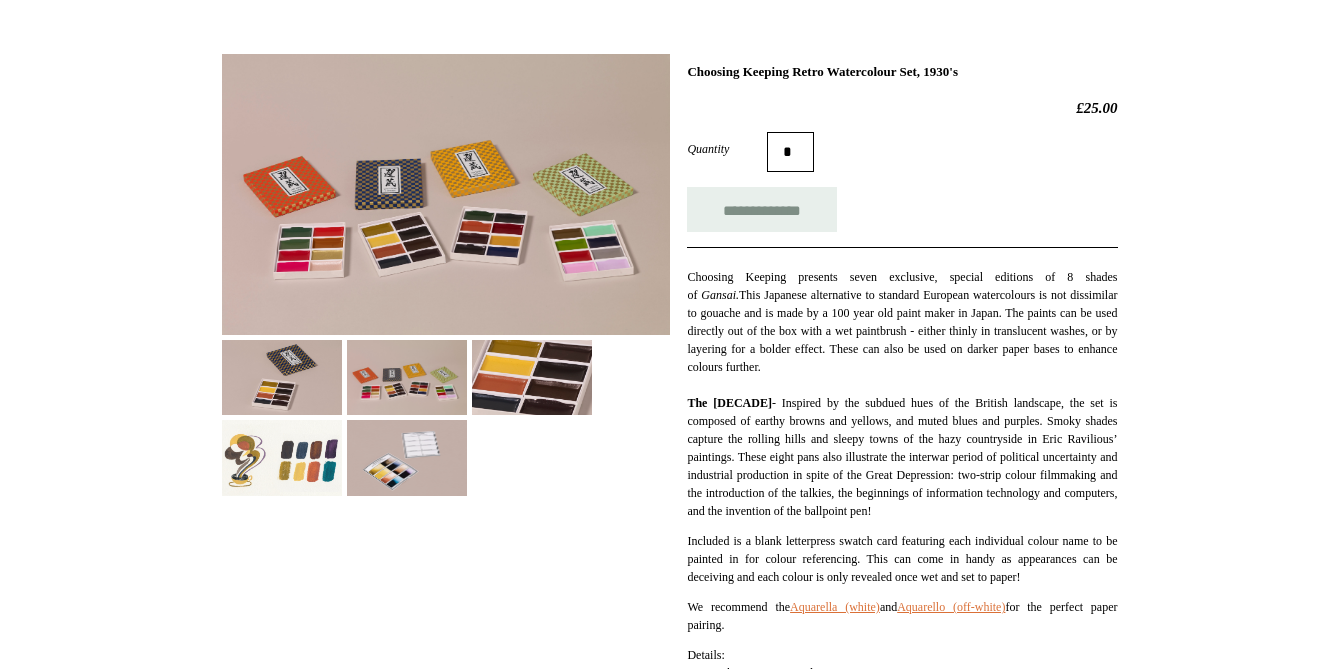 click at bounding box center (532, 377) 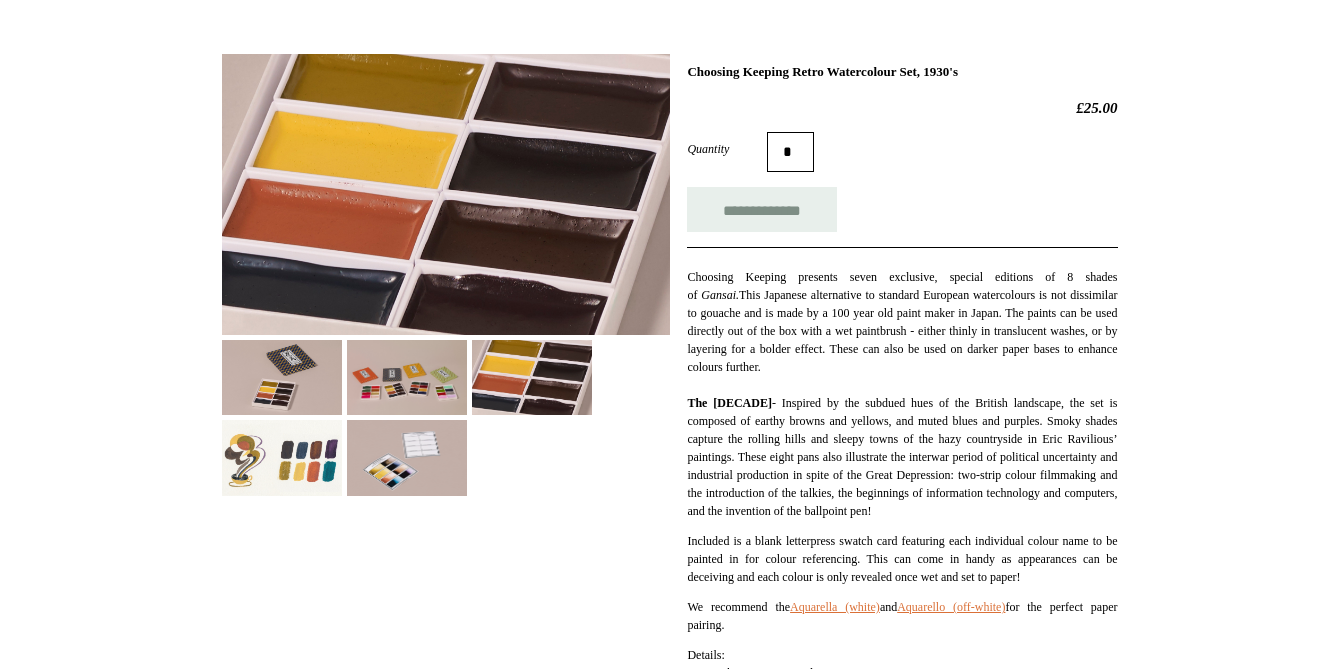 click at bounding box center [282, 377] 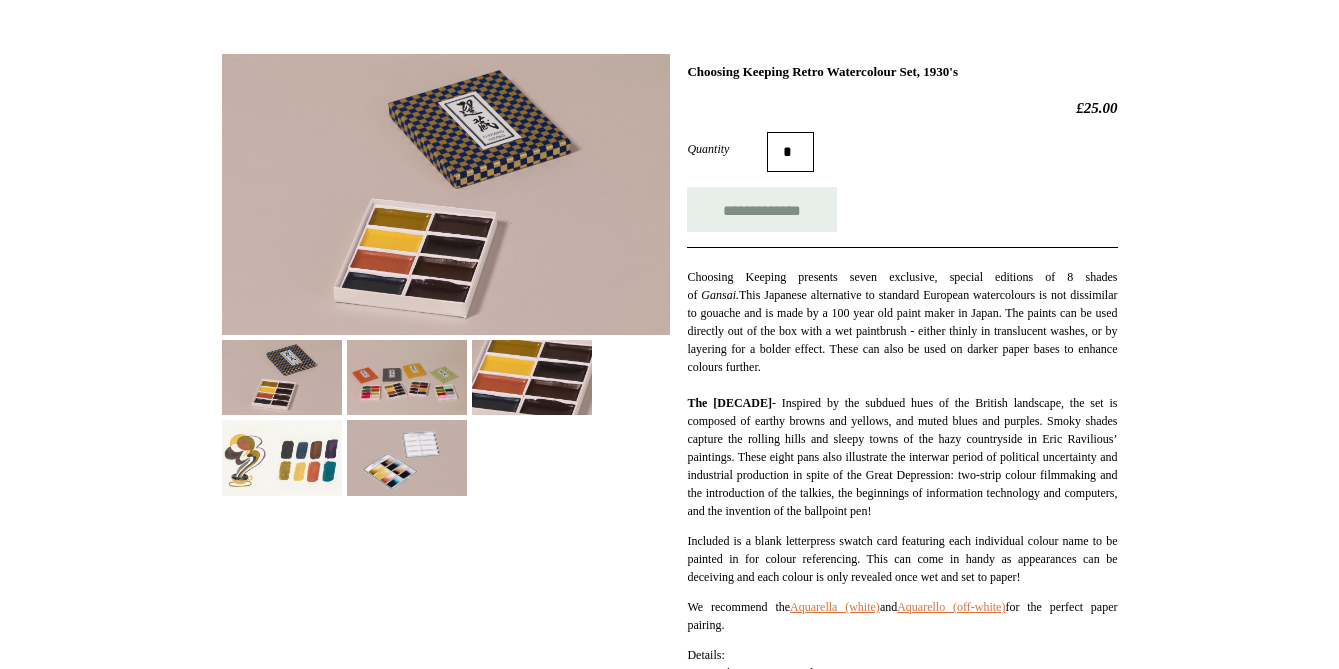 click at bounding box center [407, 377] 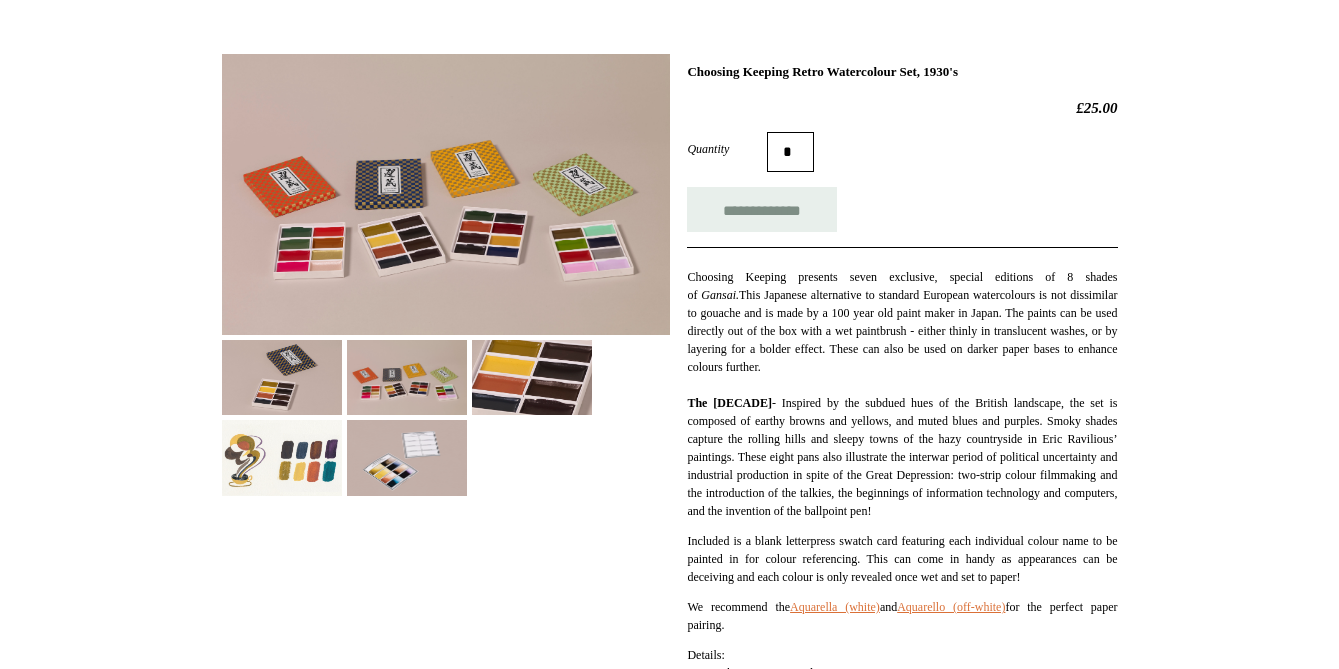 click at bounding box center [282, 457] 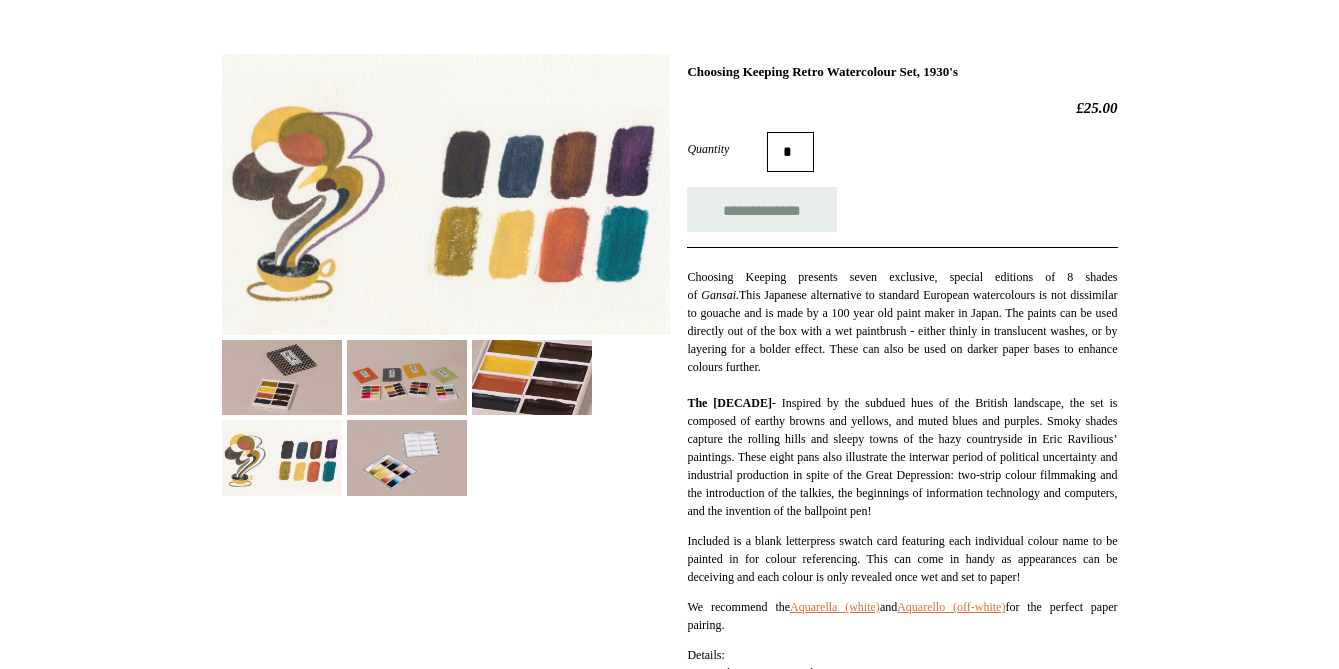 click at bounding box center (532, 377) 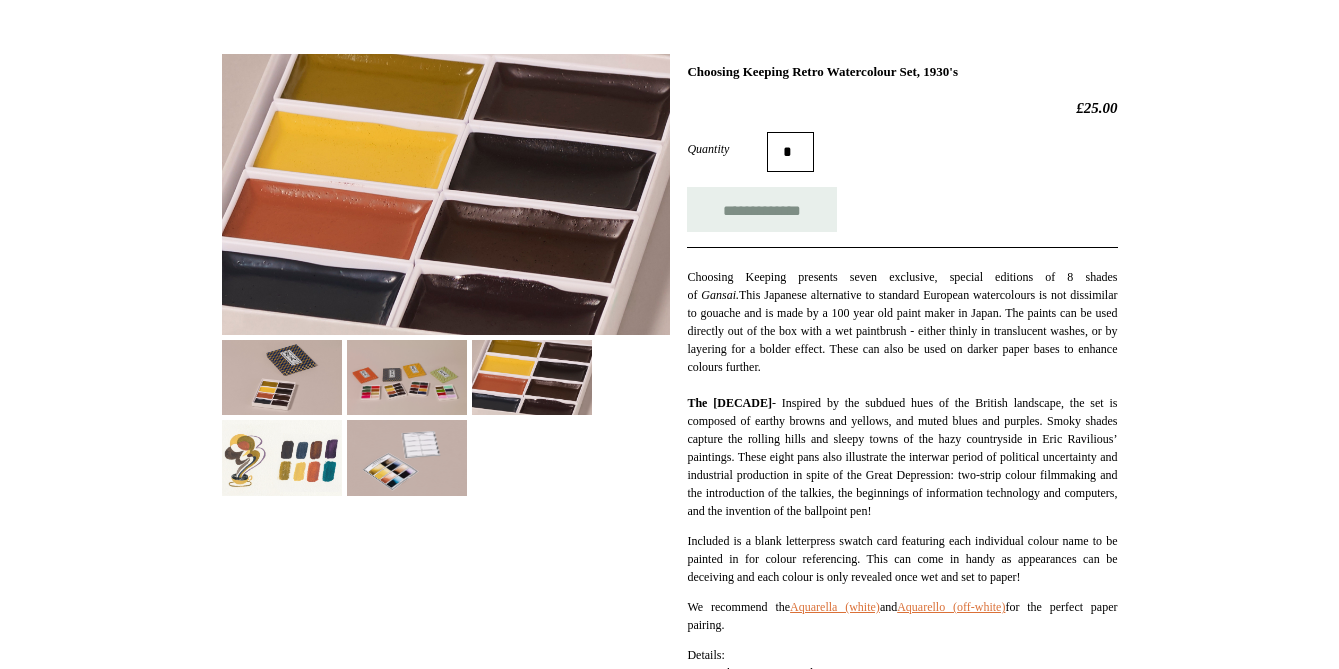 click at bounding box center [282, 377] 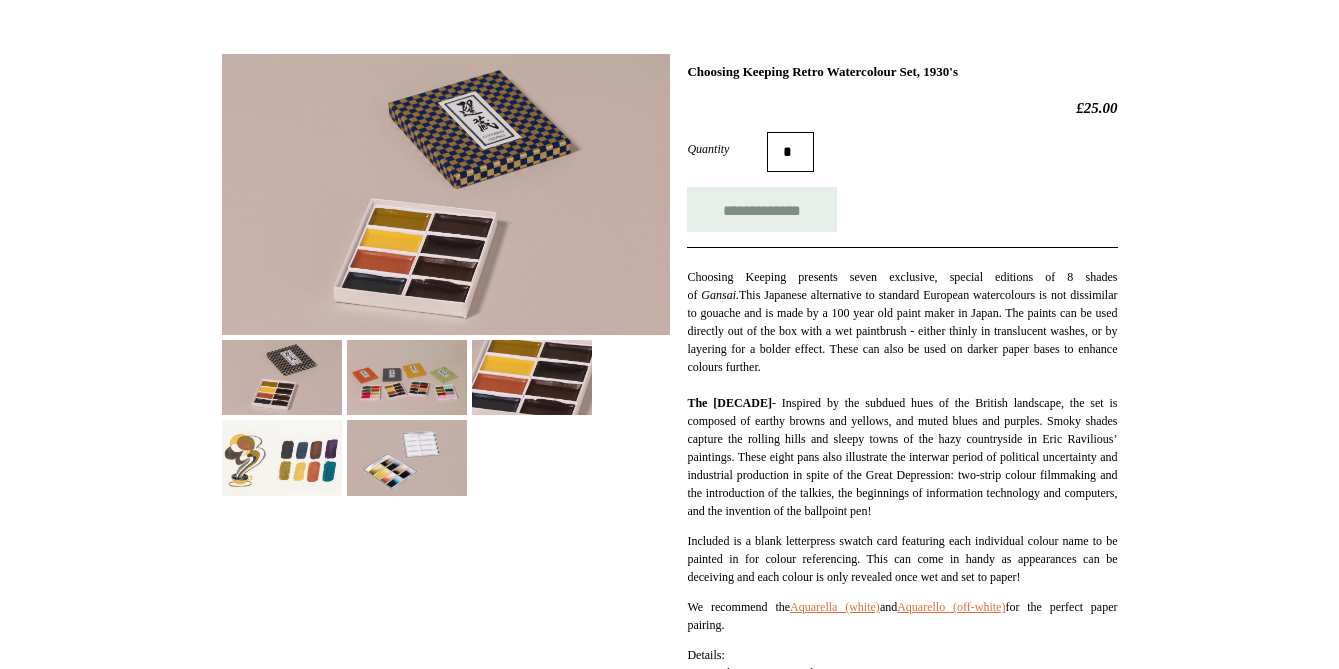 click at bounding box center [407, 377] 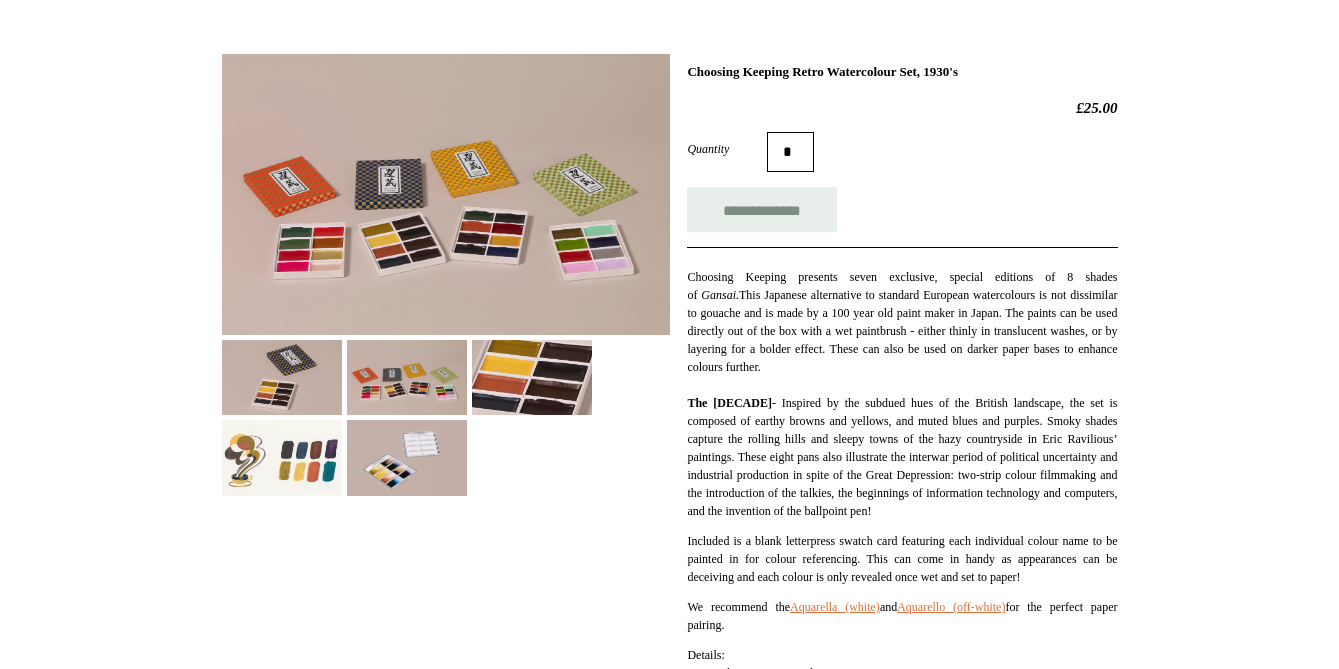 click at bounding box center [282, 457] 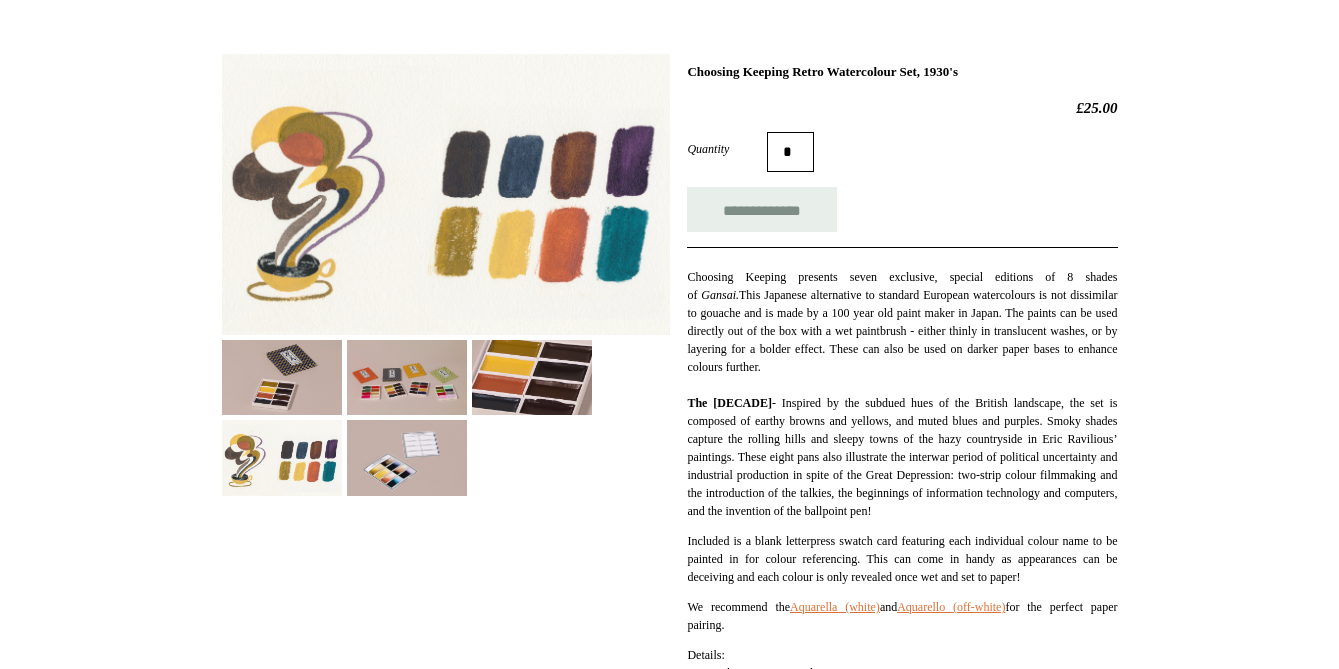 click at bounding box center [407, 457] 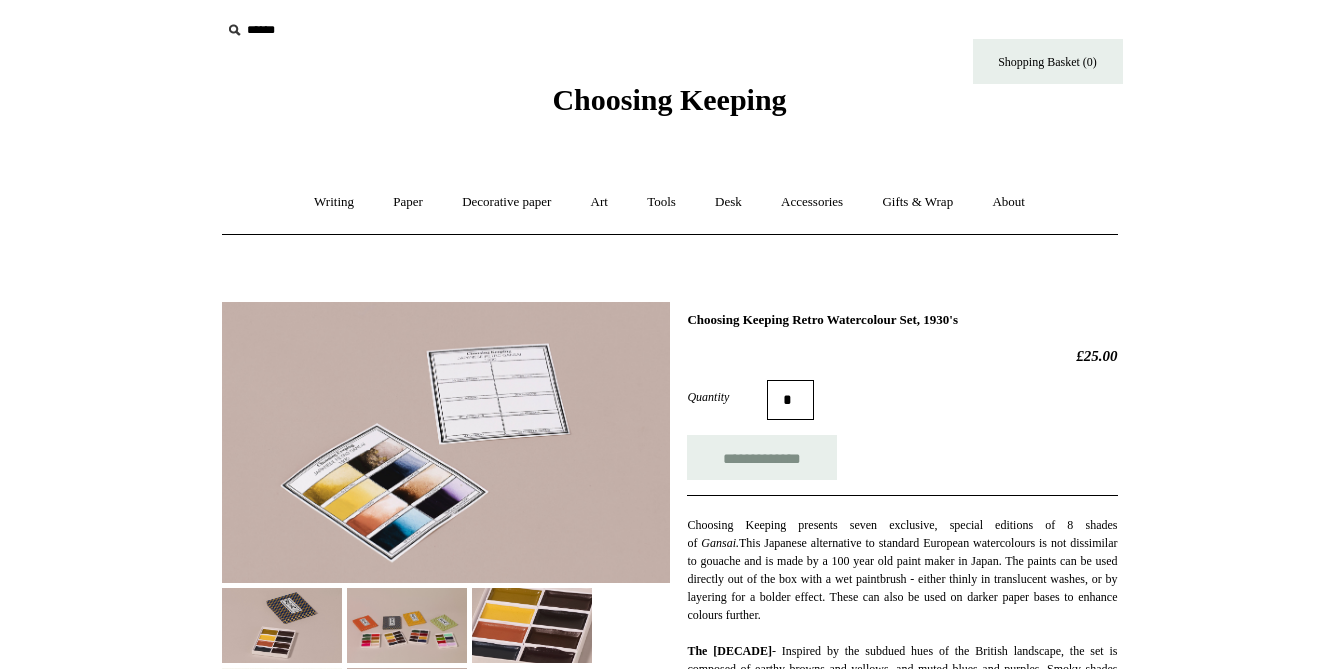 scroll, scrollTop: 0, scrollLeft: 0, axis: both 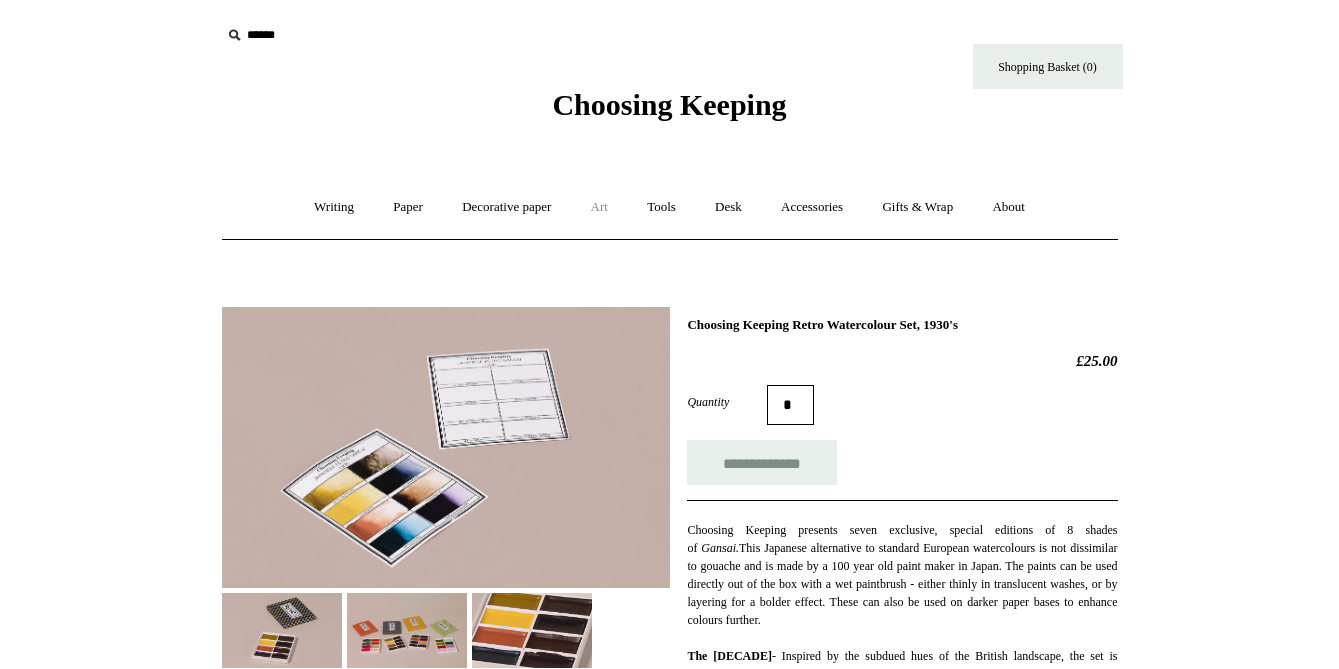 click on "Art +" at bounding box center (599, 207) 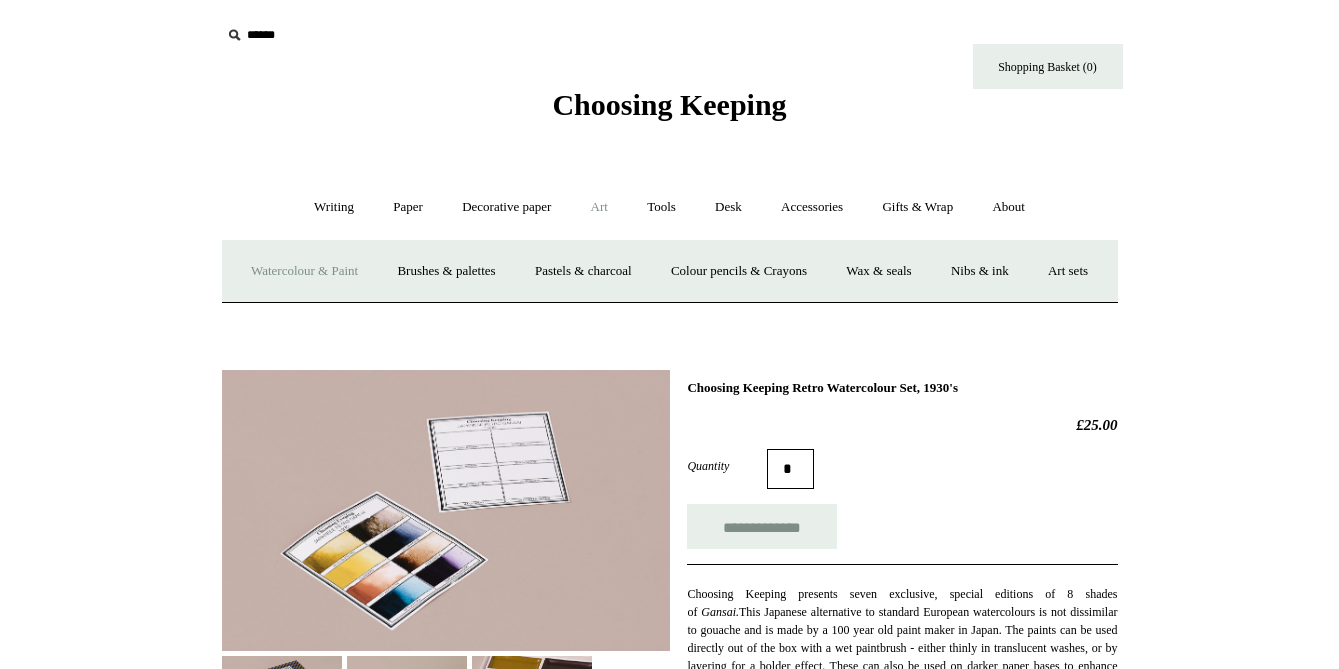 click on "Watercolour & Paint" at bounding box center (304, 271) 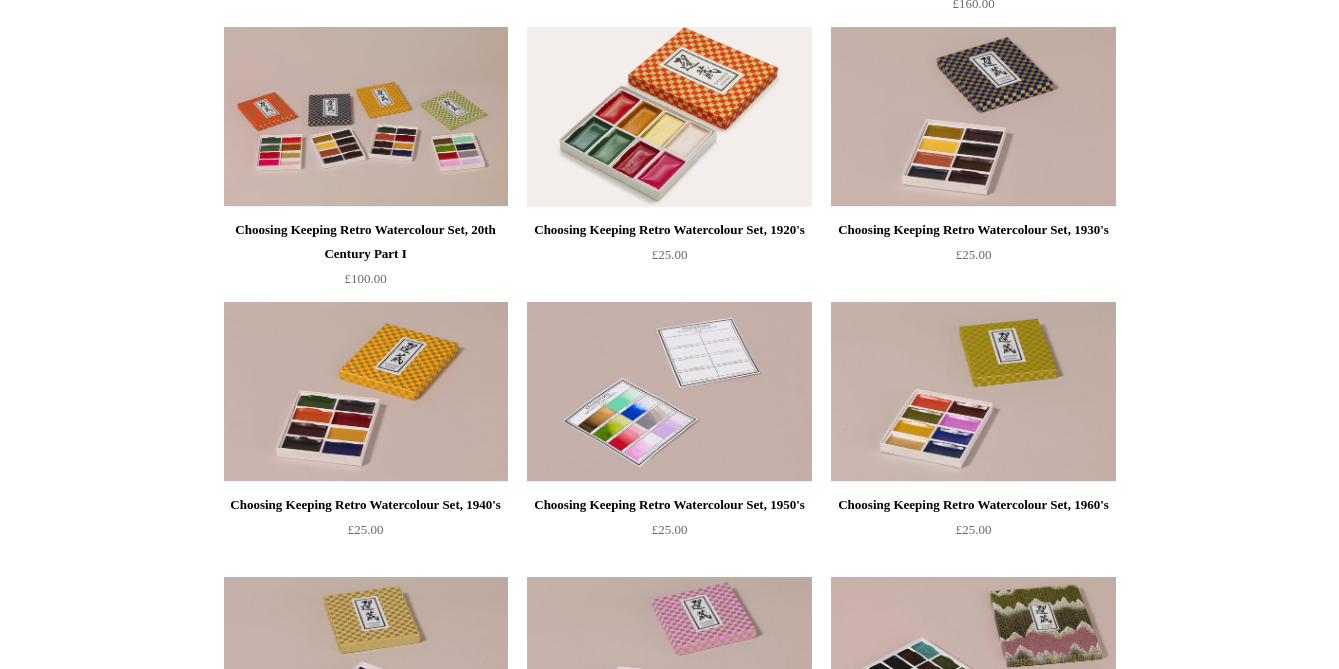 scroll, scrollTop: 782, scrollLeft: 0, axis: vertical 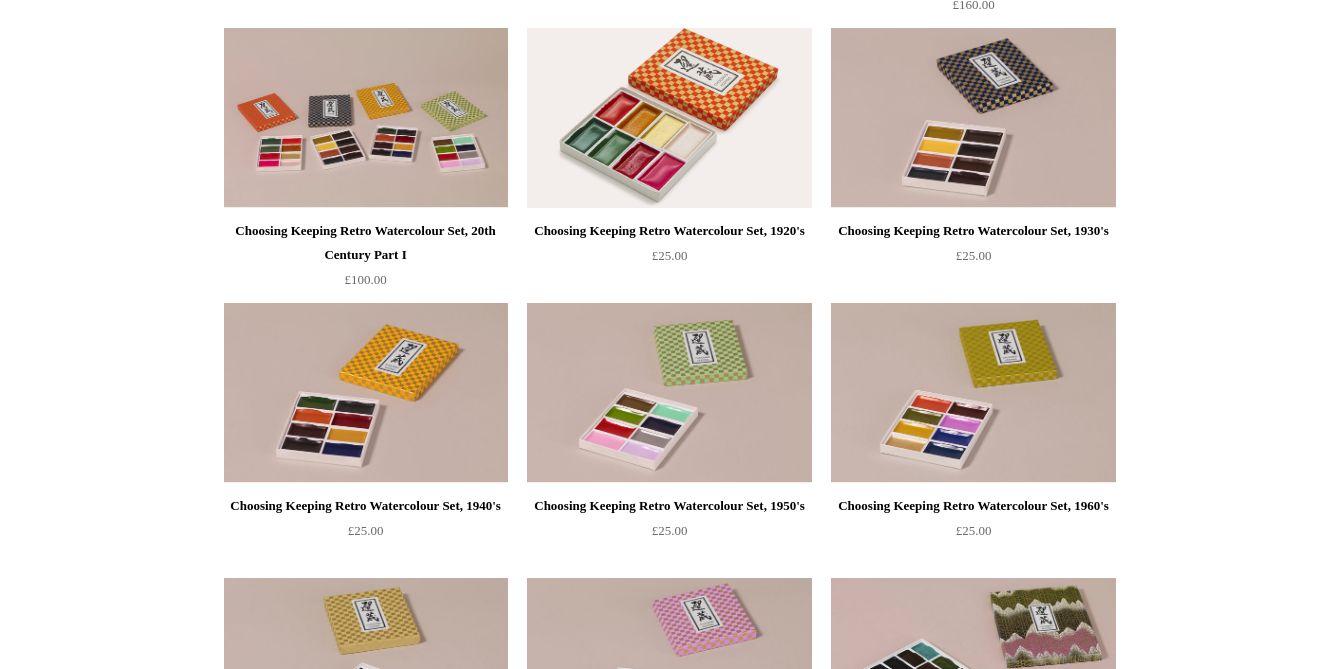 click at bounding box center (669, 118) 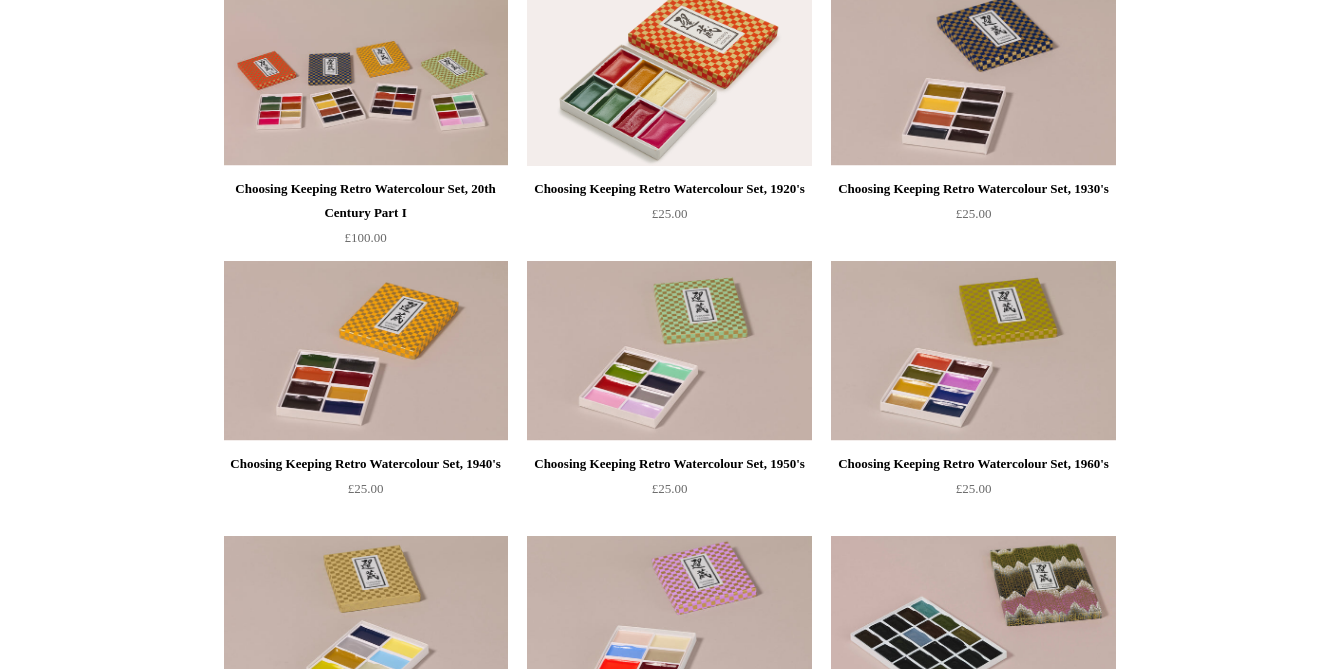 scroll, scrollTop: 825, scrollLeft: 0, axis: vertical 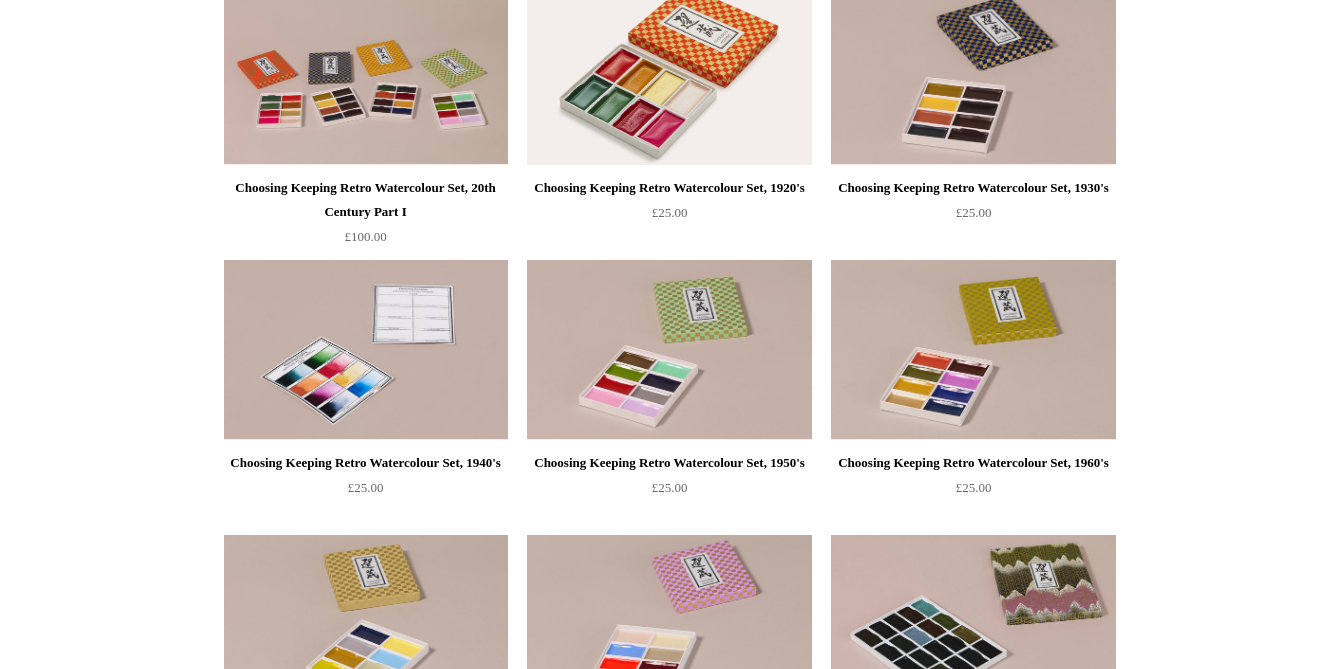 click at bounding box center (366, 350) 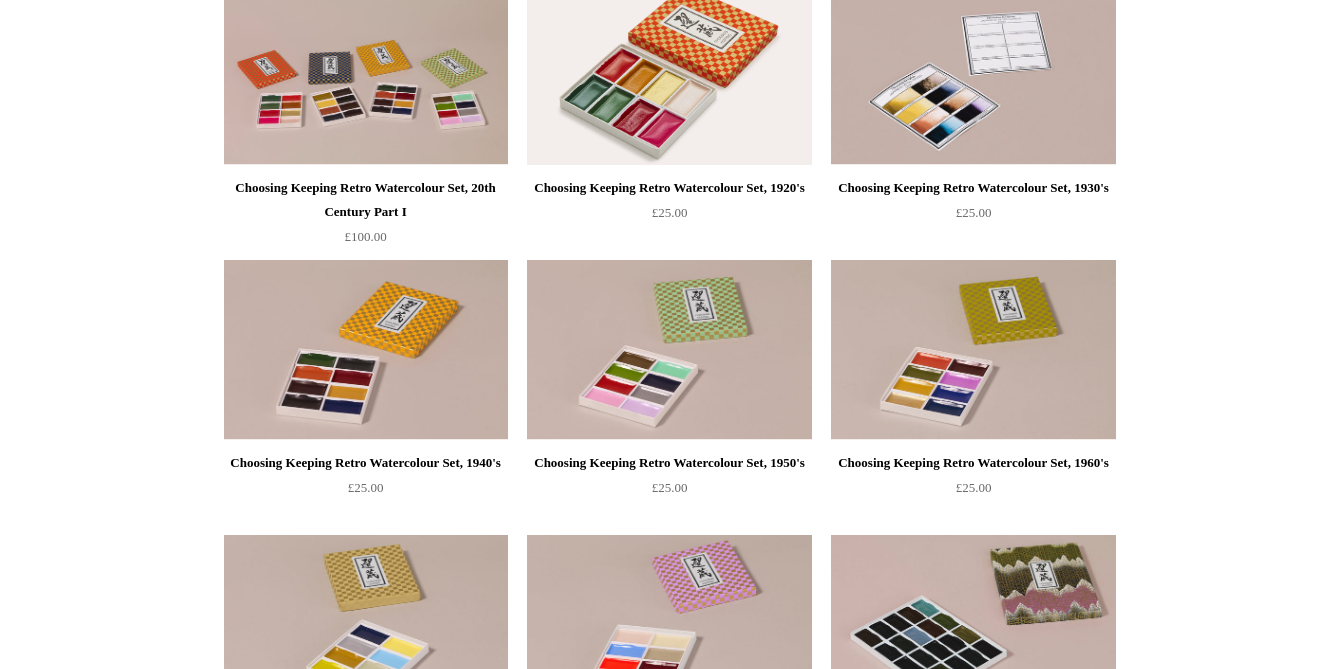 click at bounding box center [973, 75] 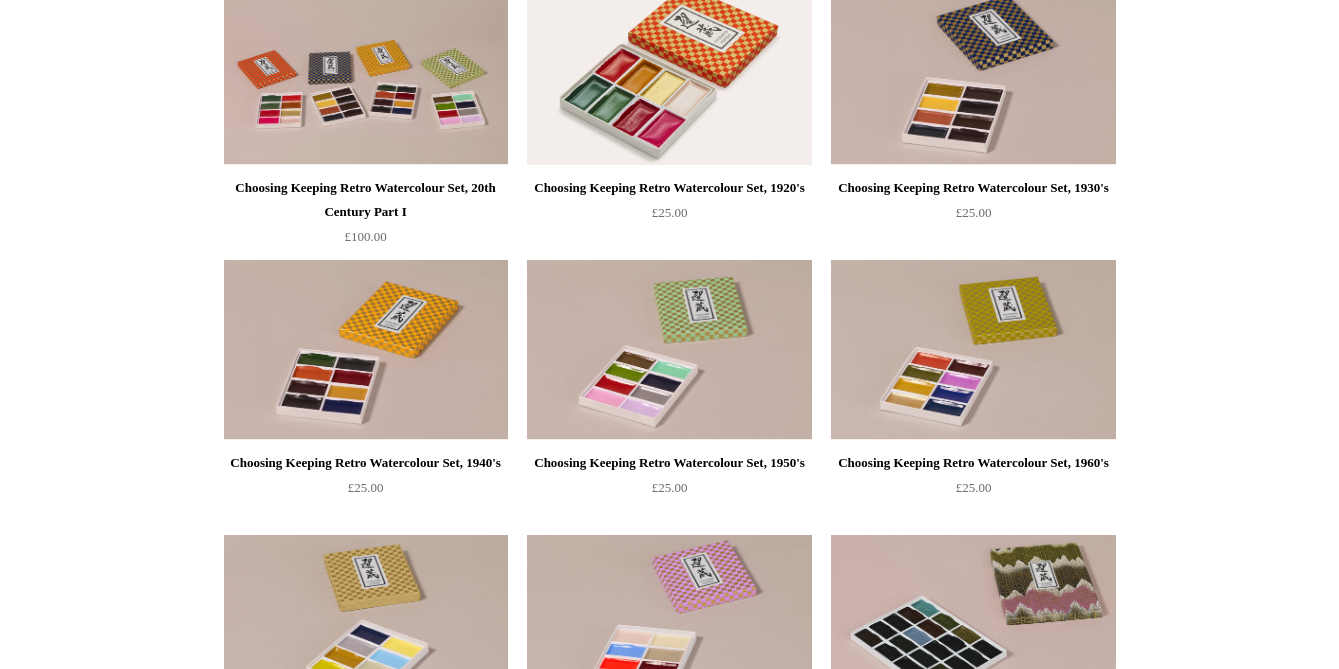 click at bounding box center (669, 75) 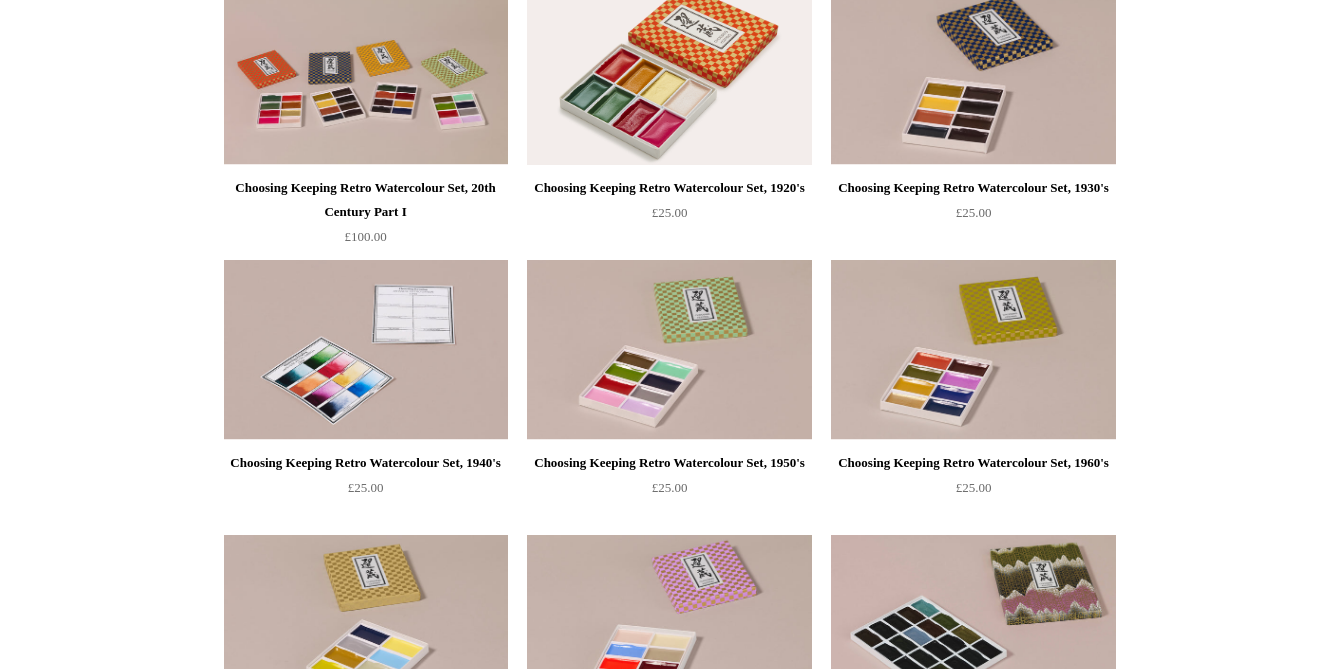 click at bounding box center (366, 350) 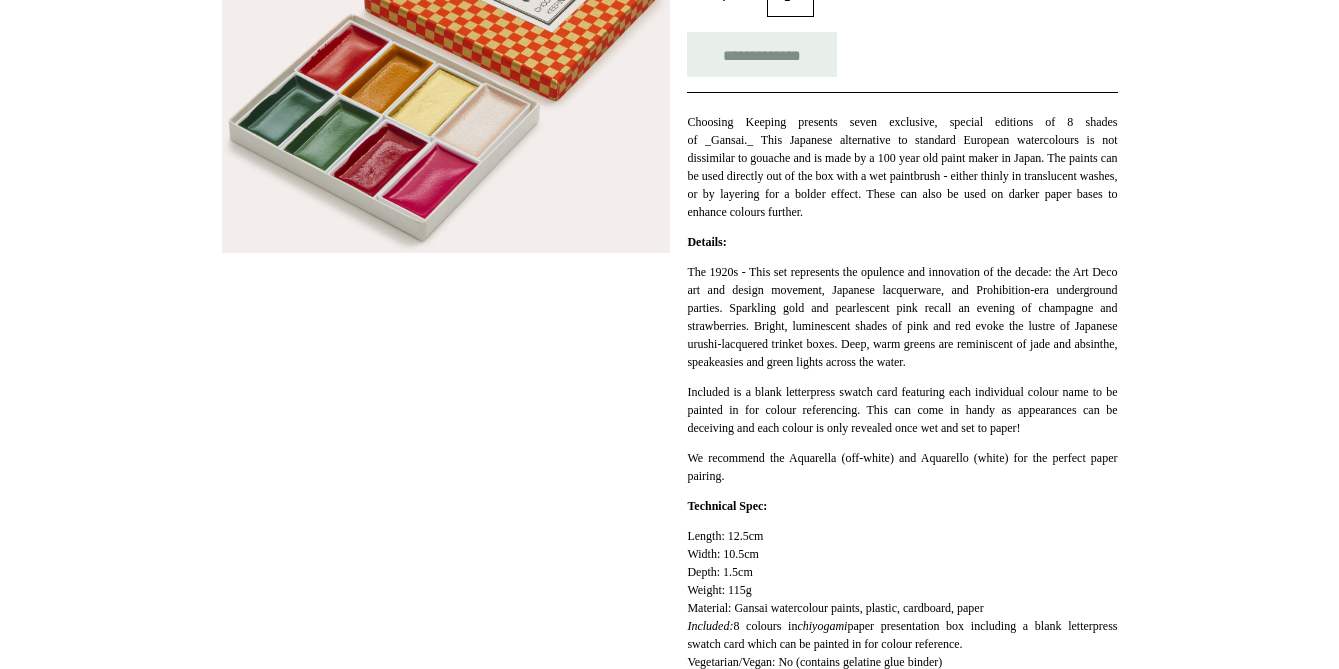 scroll, scrollTop: 286, scrollLeft: 0, axis: vertical 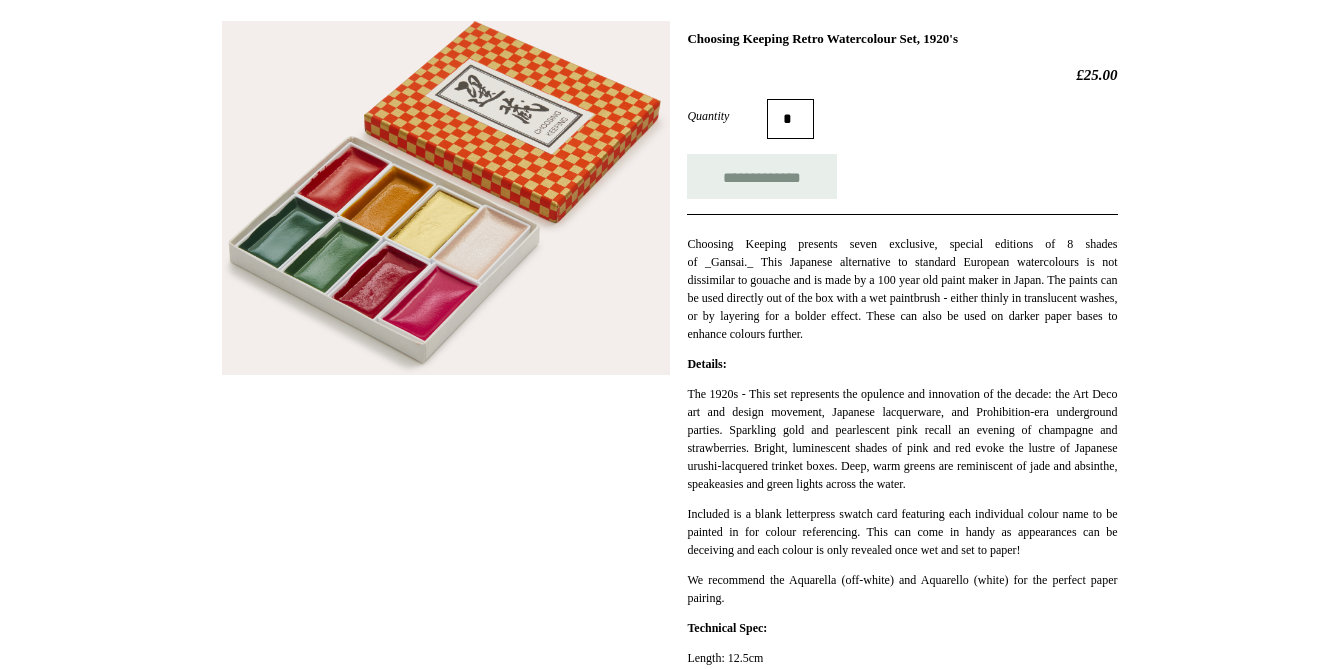 click at bounding box center [446, 198] 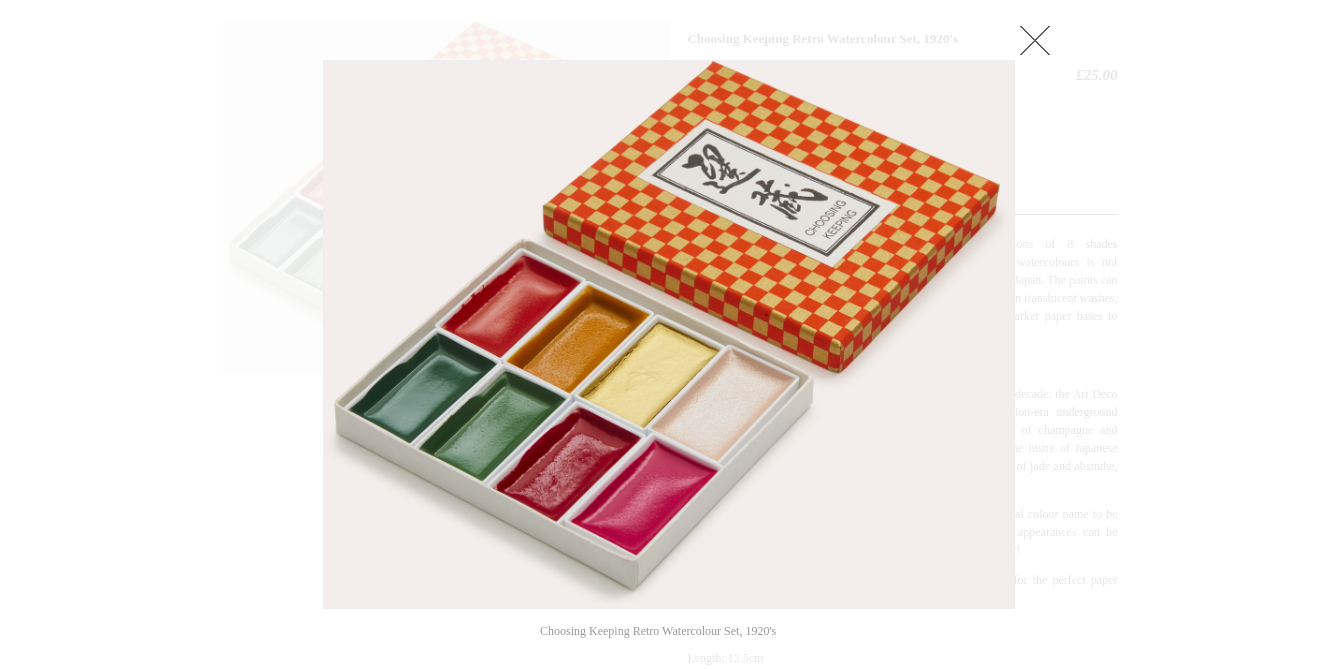 click at bounding box center [1035, 40] 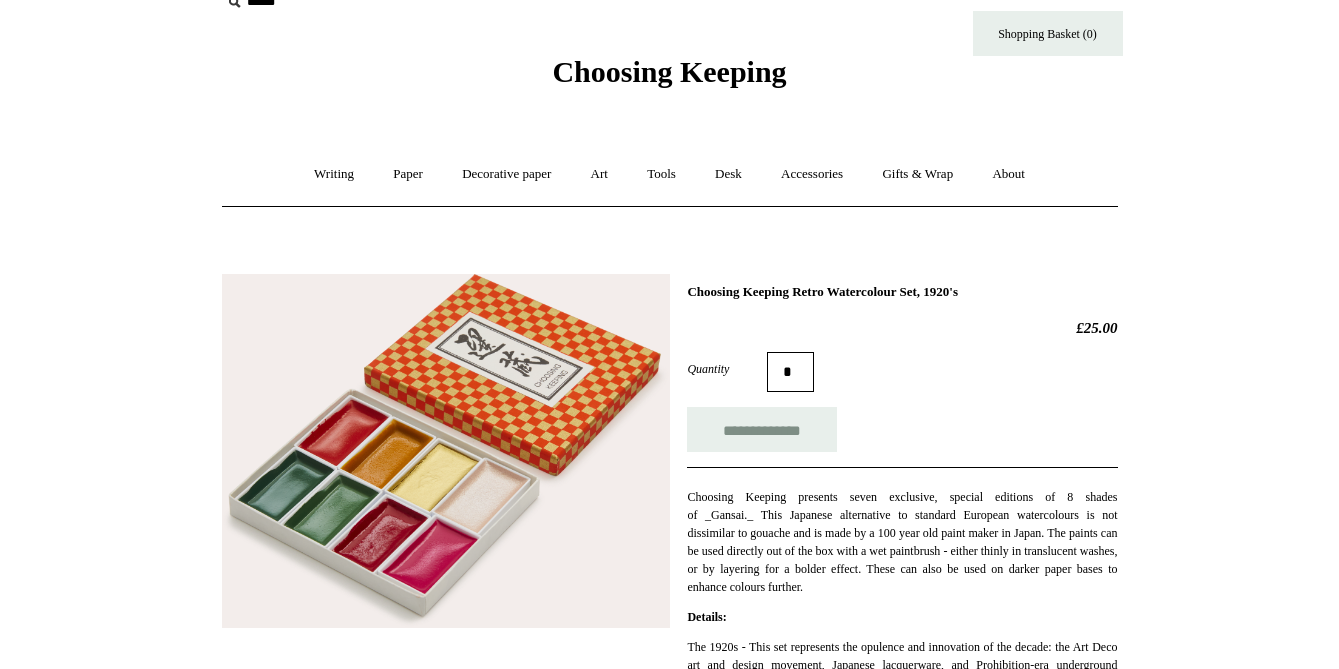 scroll, scrollTop: 0, scrollLeft: 0, axis: both 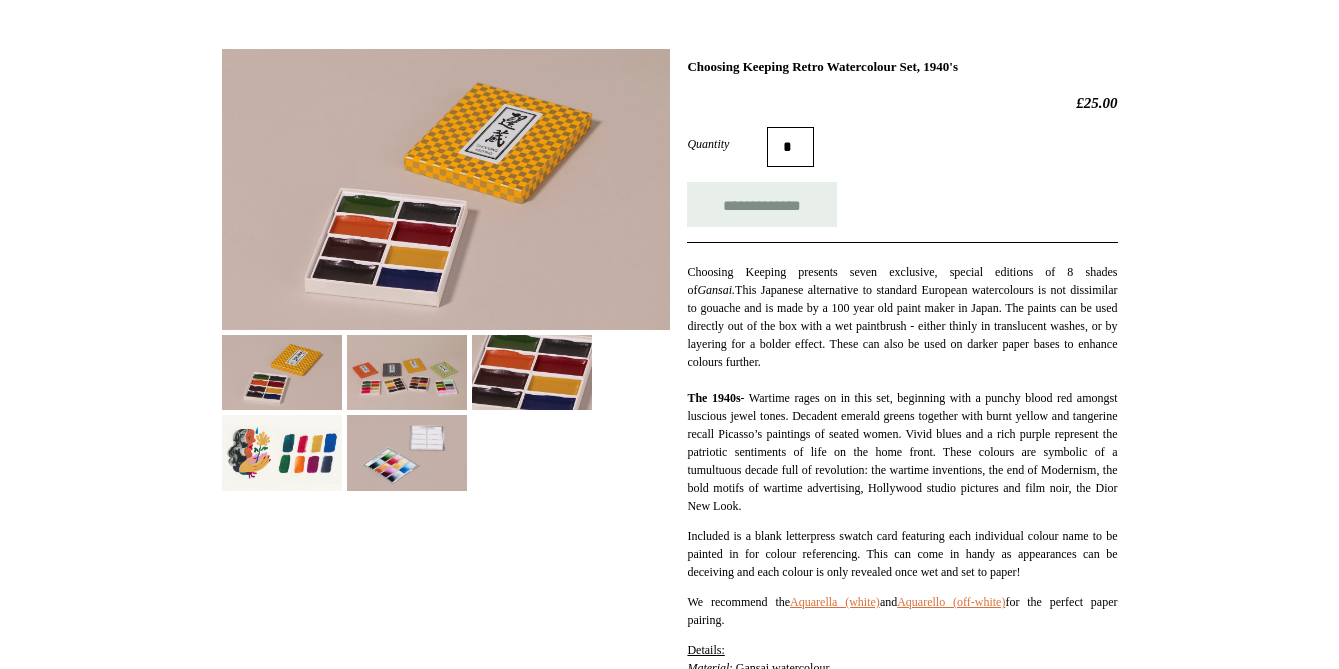 click at bounding box center (282, 452) 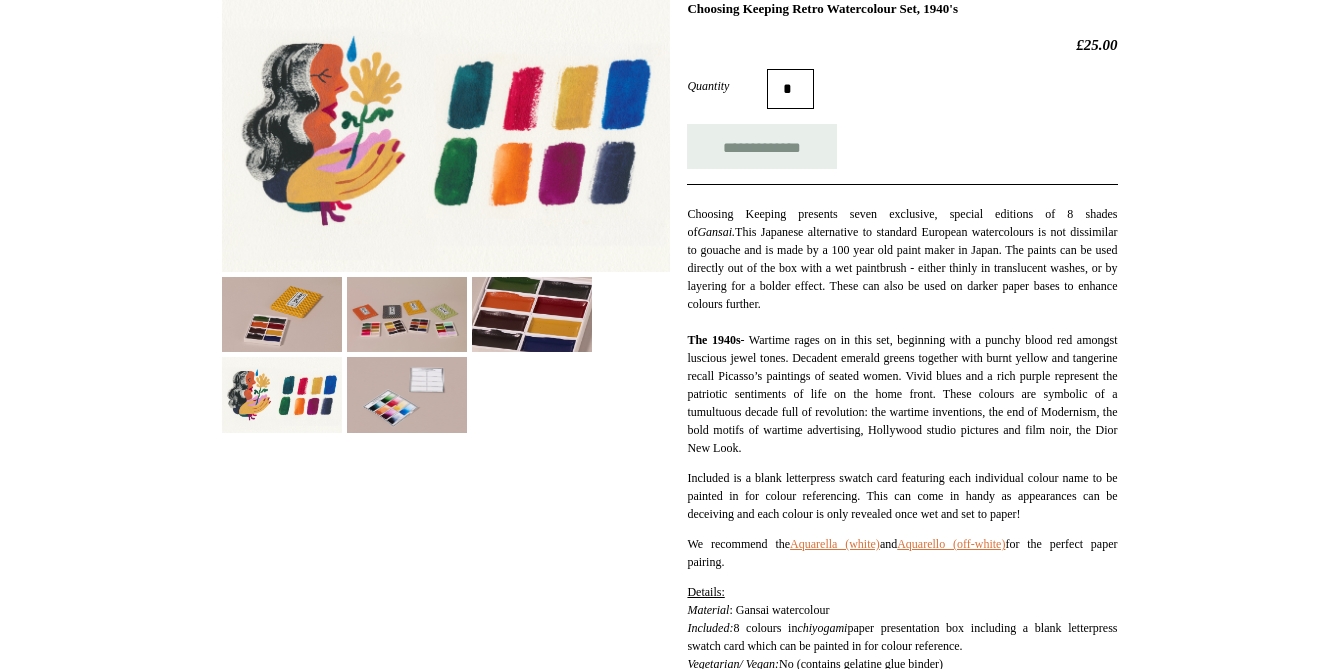 scroll, scrollTop: 313, scrollLeft: 0, axis: vertical 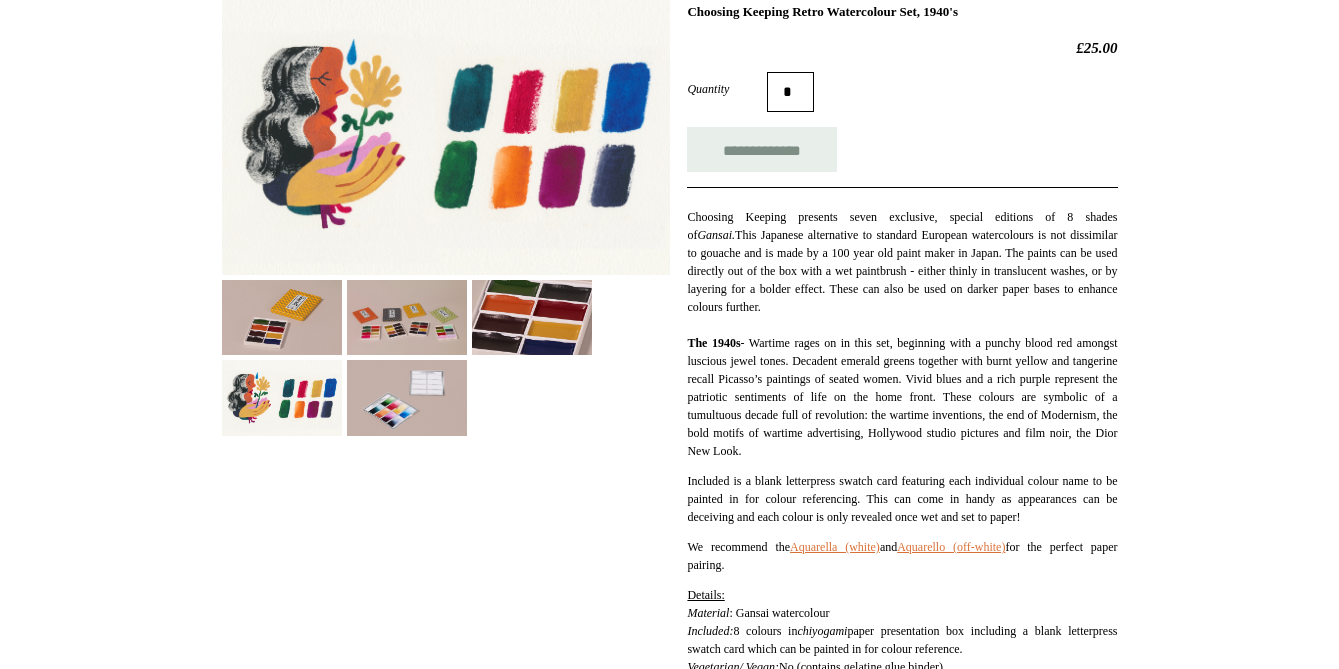 click at bounding box center (407, 397) 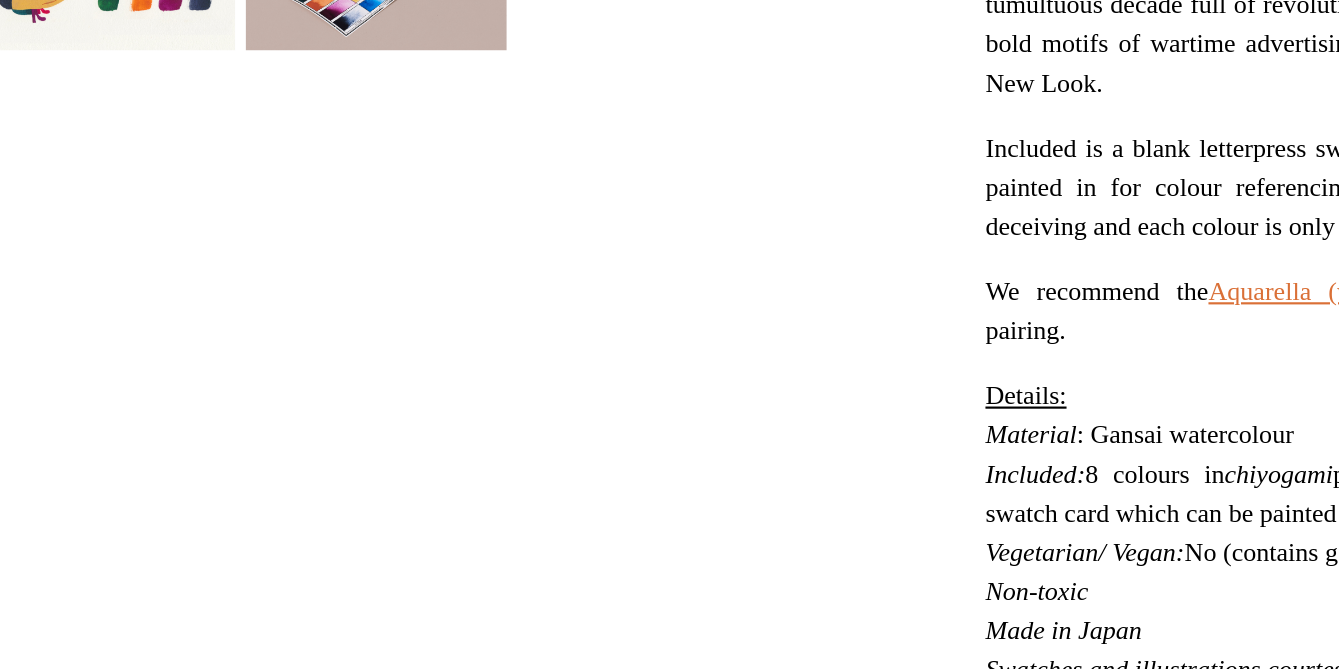 scroll, scrollTop: 481, scrollLeft: 0, axis: vertical 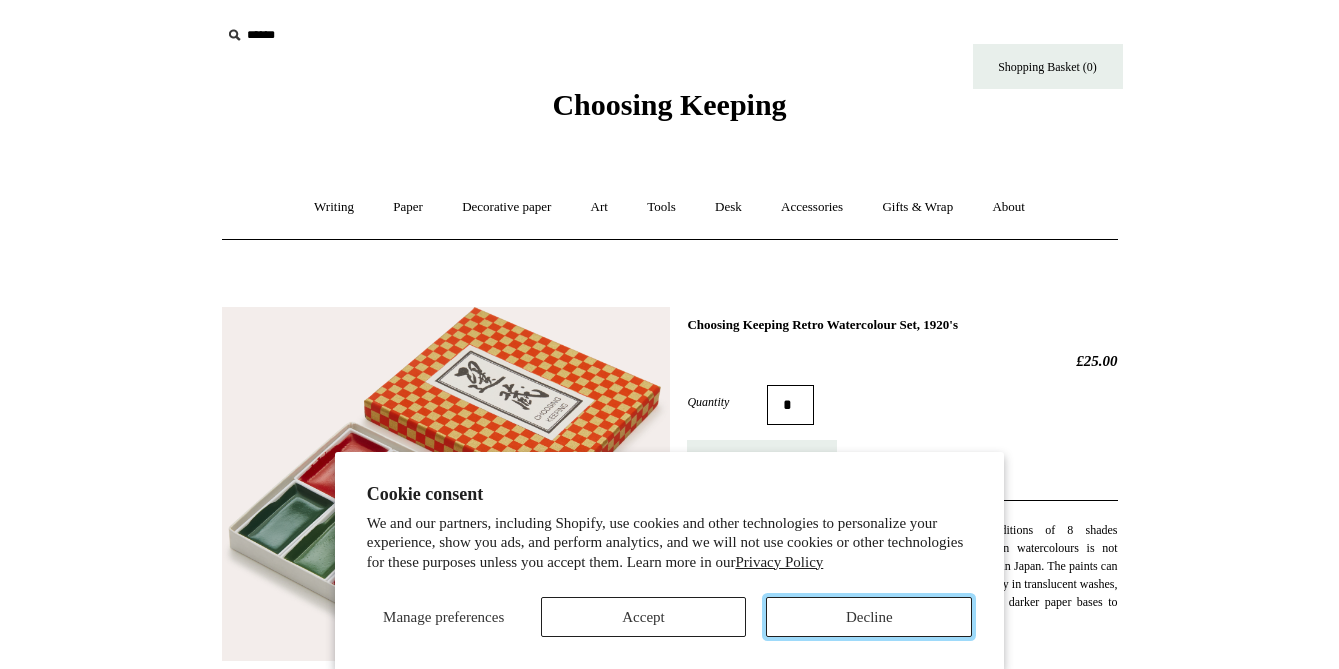 click on "Decline" at bounding box center (869, 617) 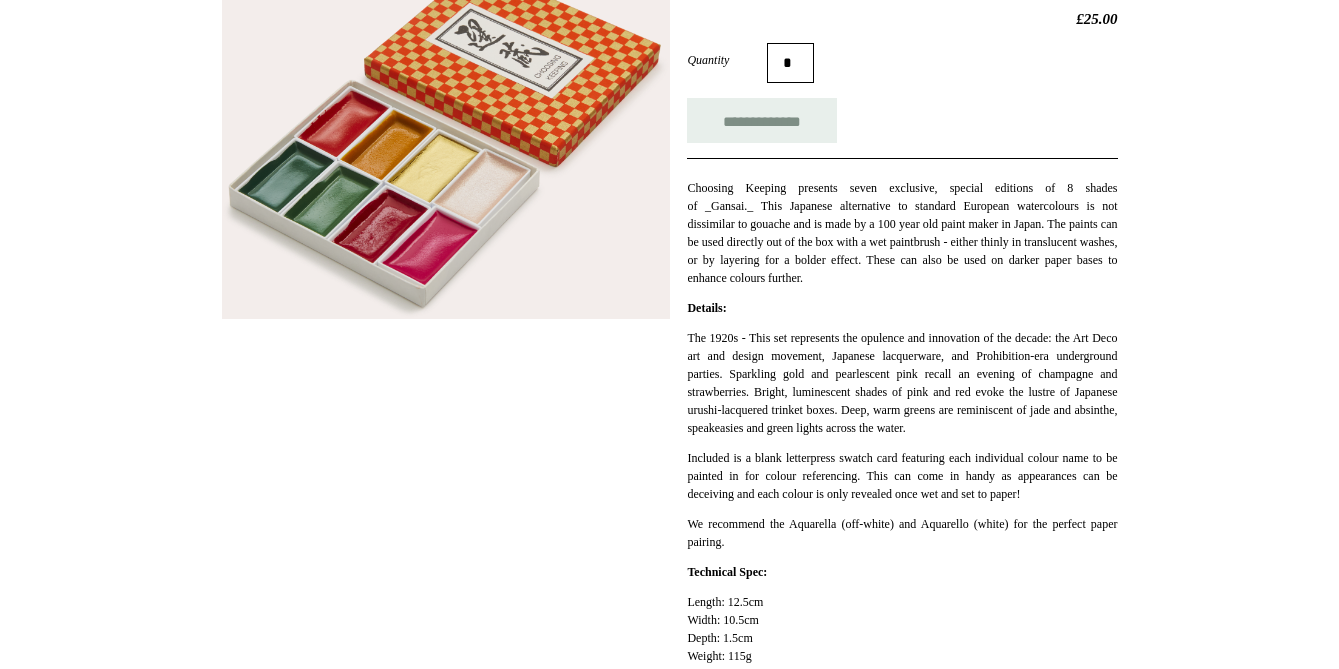 scroll, scrollTop: 327, scrollLeft: 0, axis: vertical 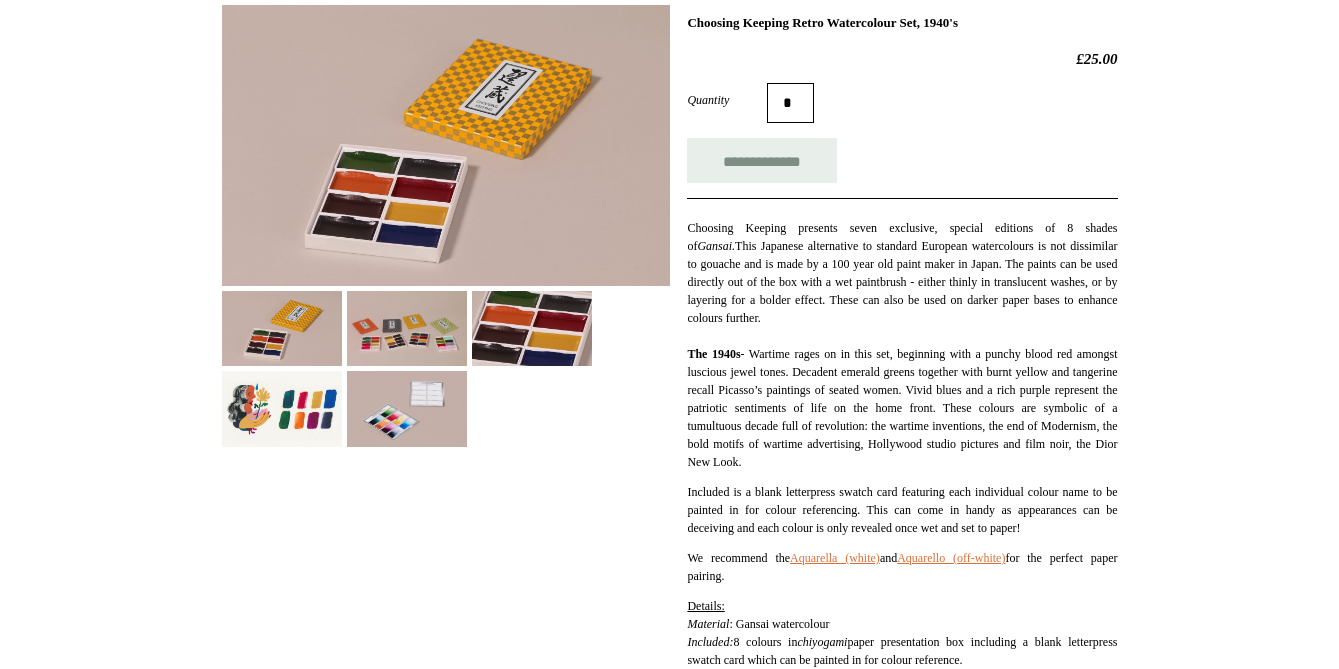 click at bounding box center [282, 408] 